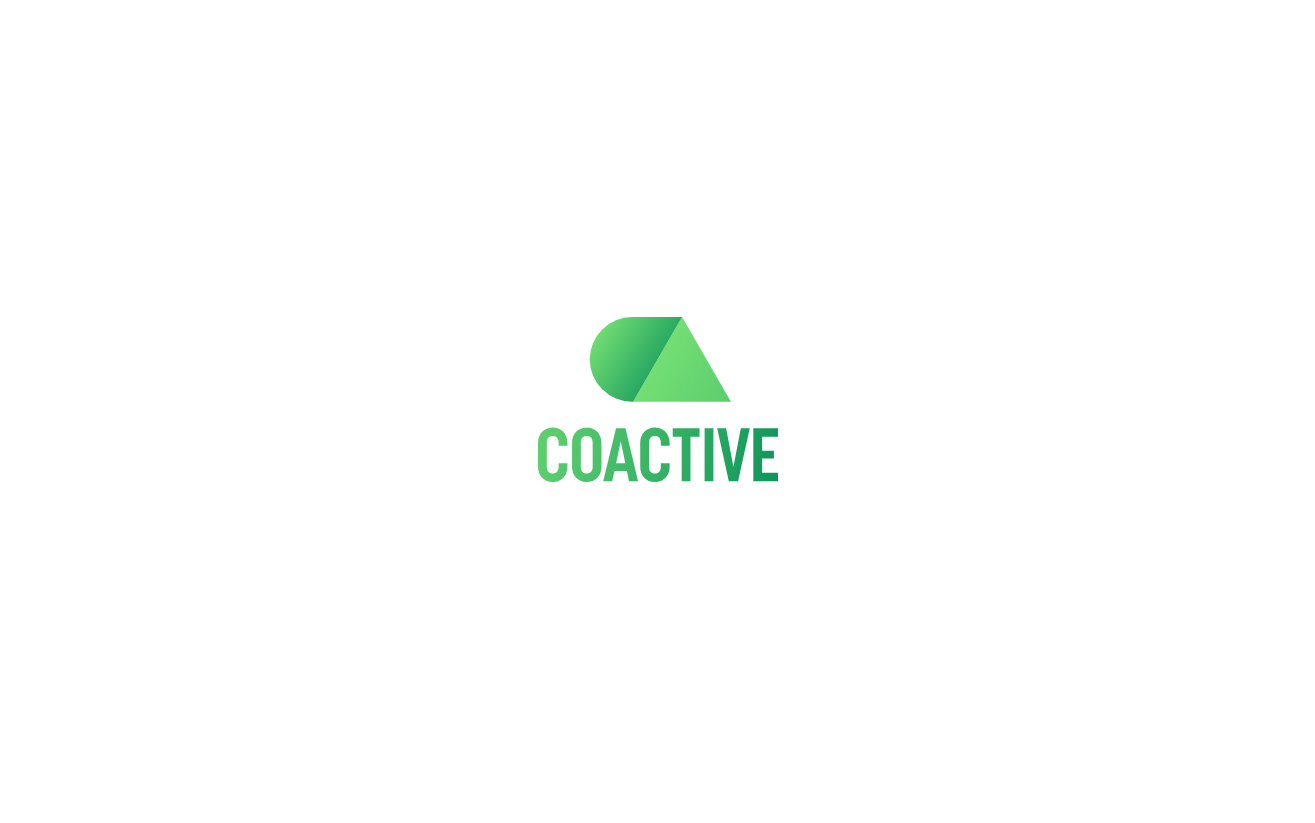 scroll, scrollTop: 0, scrollLeft: 0, axis: both 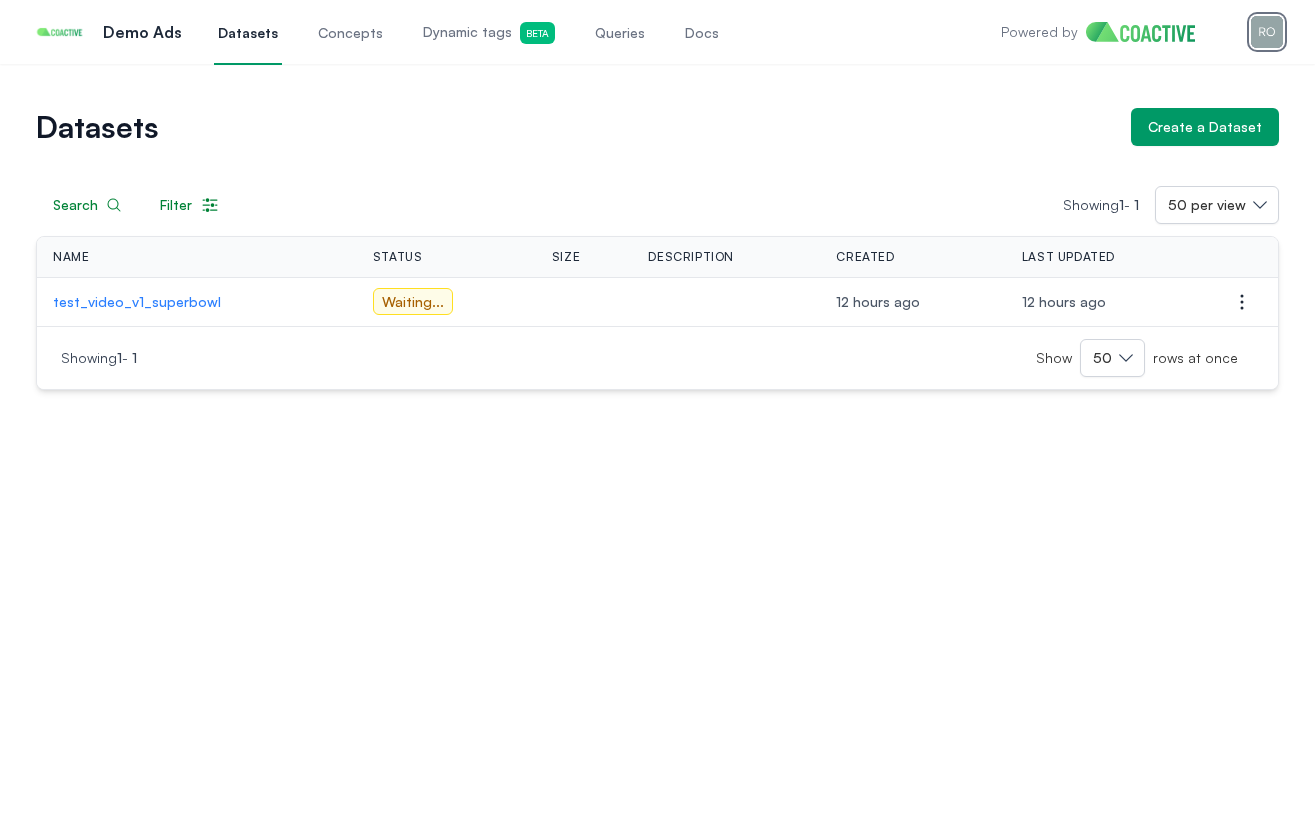 click at bounding box center (1267, 32) 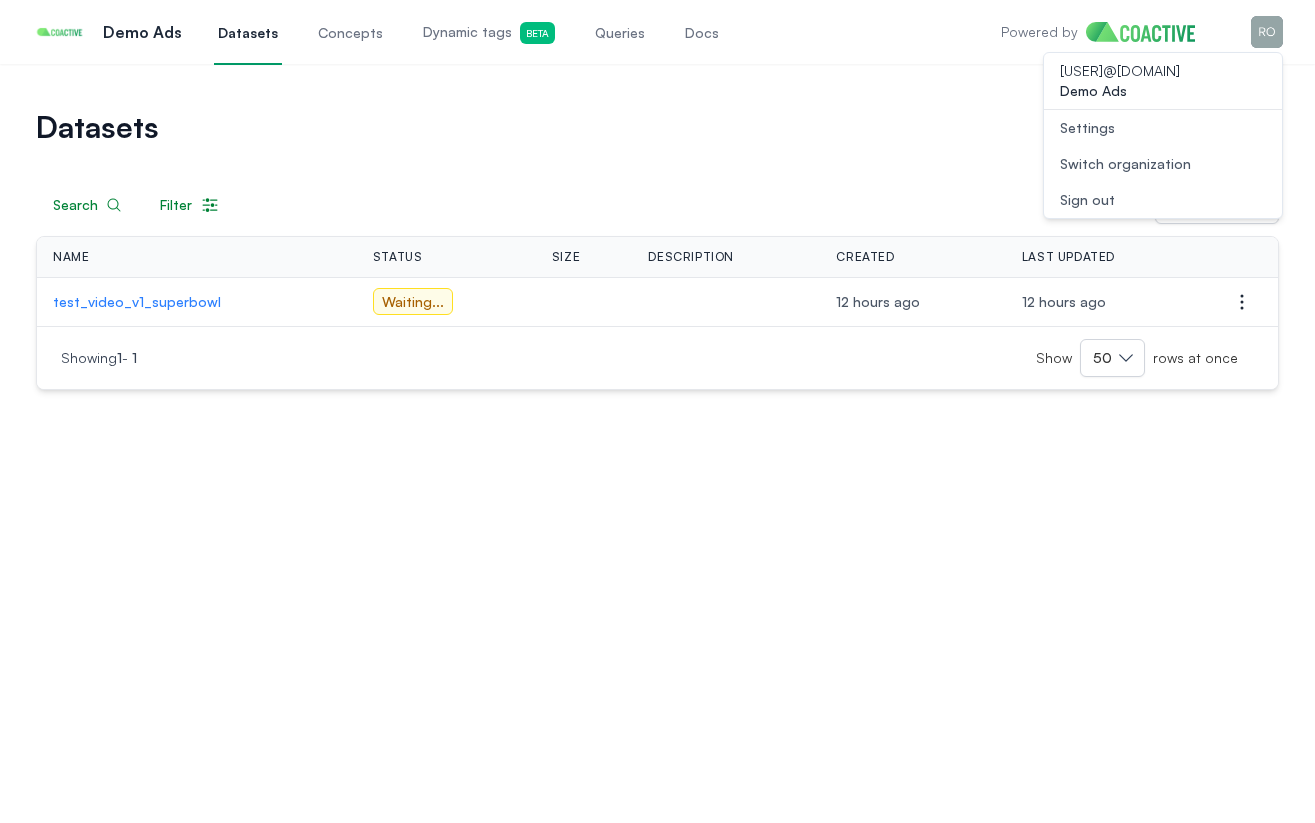 click on "Switch organization" at bounding box center [1125, 164] 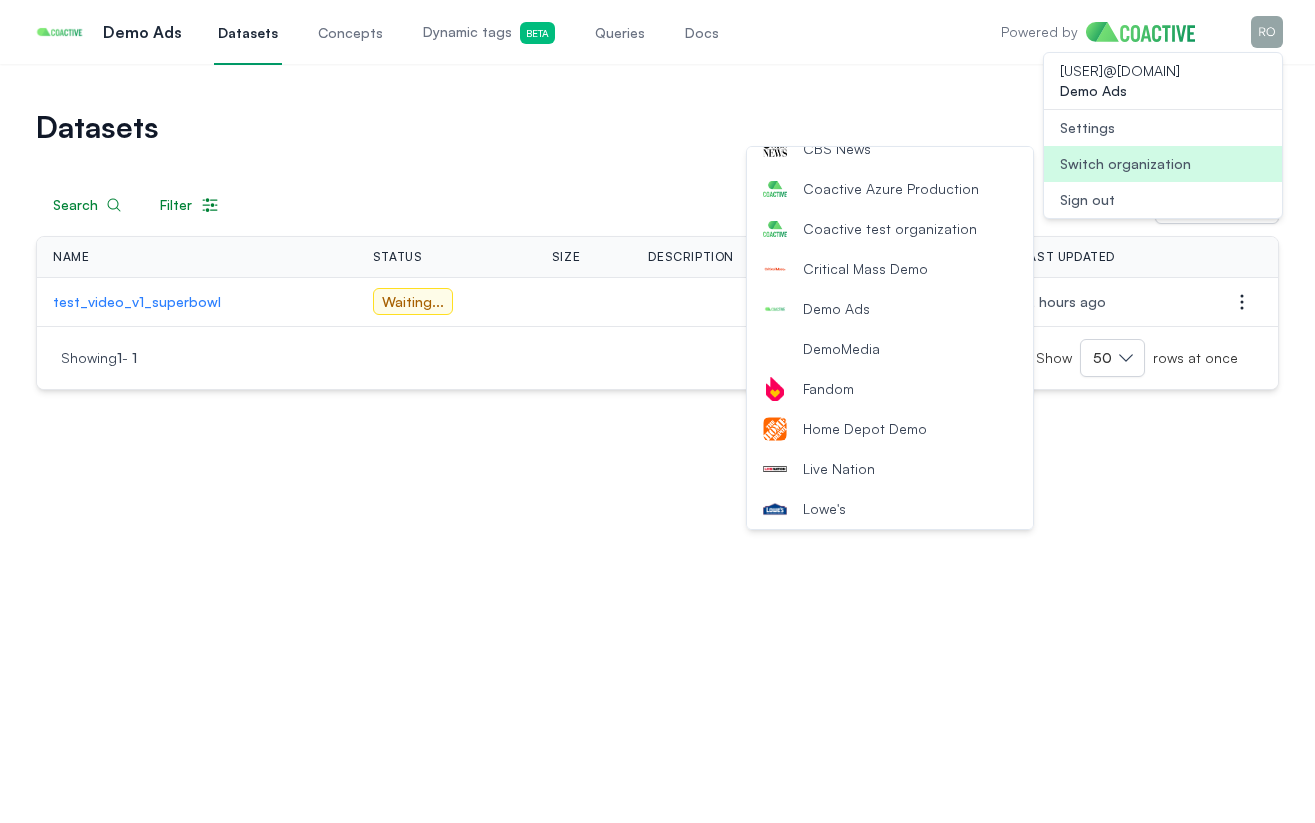 scroll, scrollTop: 146, scrollLeft: 0, axis: vertical 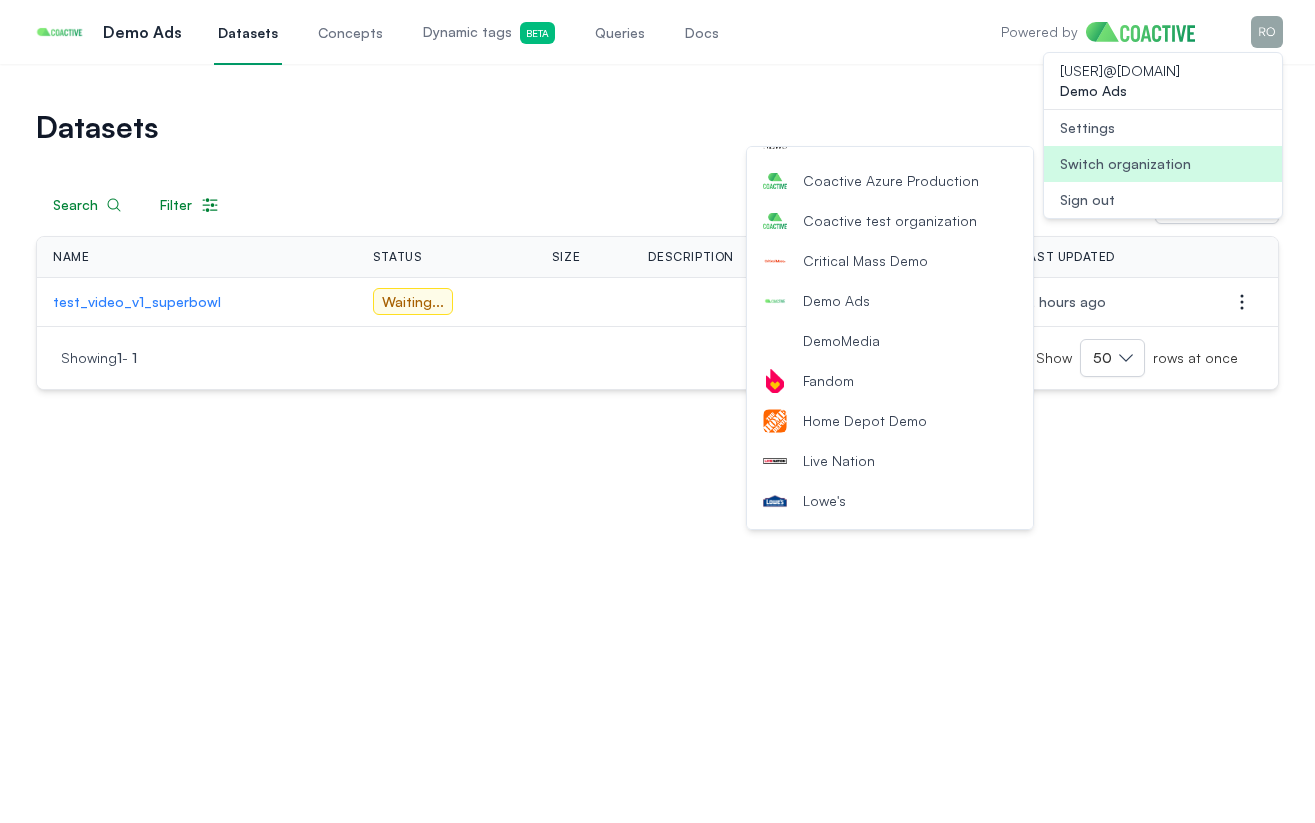 click on "Coactive test organization" at bounding box center [890, 221] 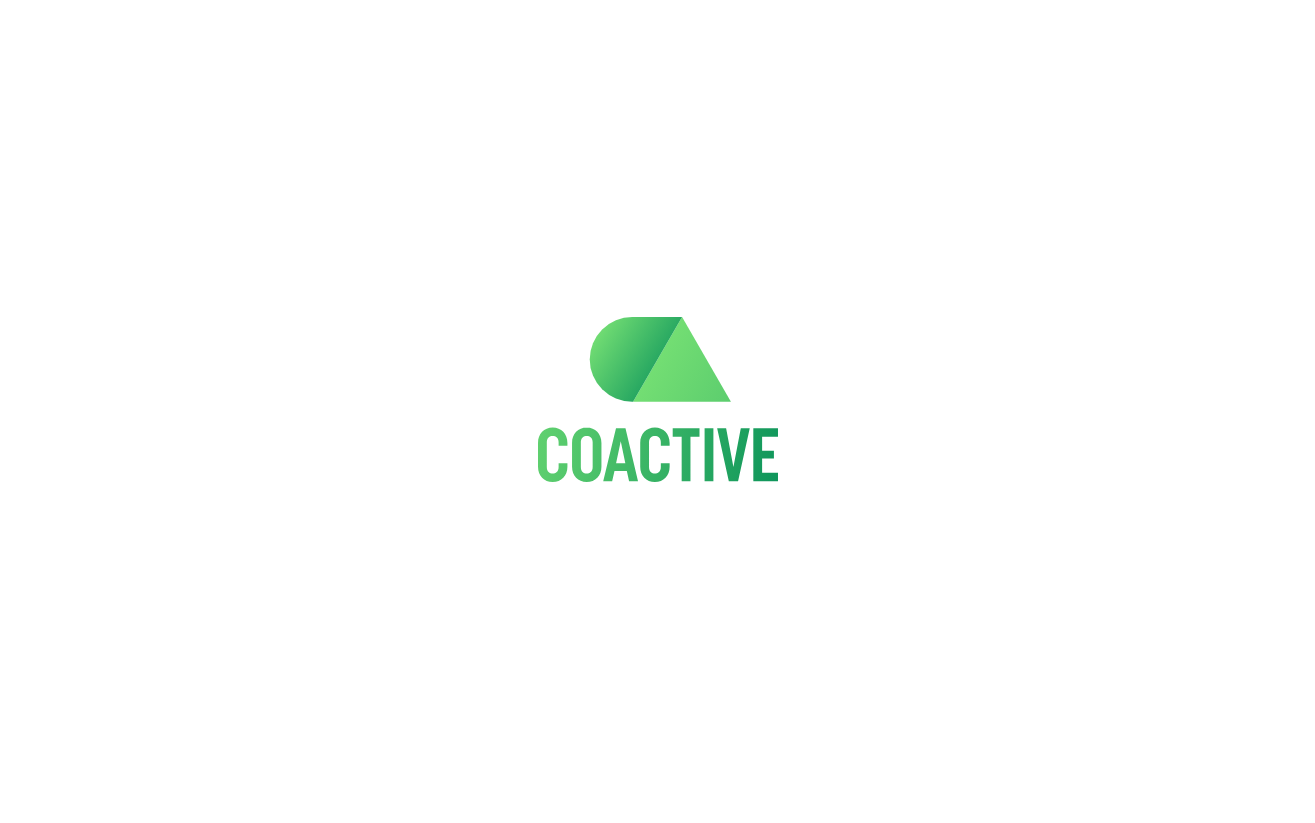 scroll, scrollTop: 0, scrollLeft: 0, axis: both 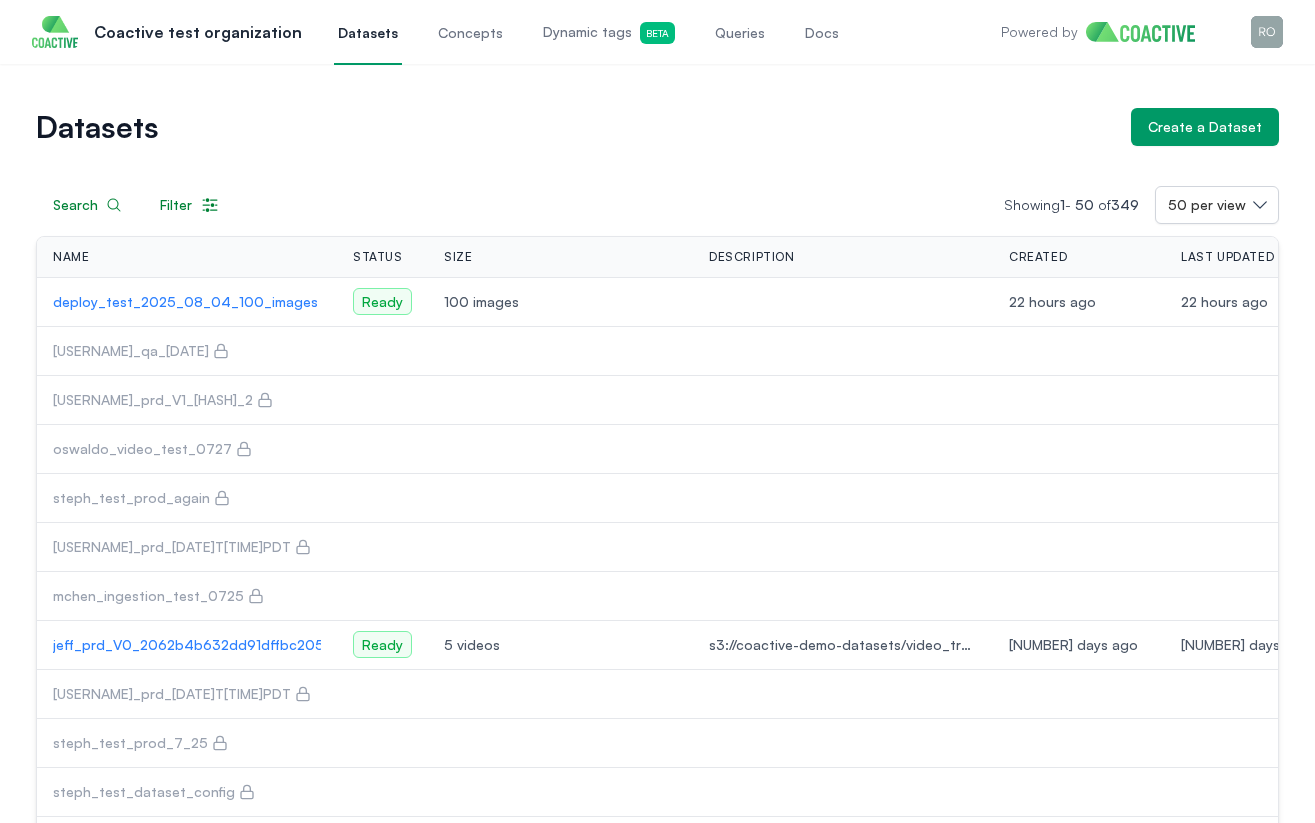 click on "Search  Filter  Showing  1  -   50   of  349 50 per view Name Status Size Description Created Last Updated Actions deploy_test_2025_08_04_100_images Ready 100 images 22 hours ago 22 hours ago Open options igor_qa_20250801 Open options jeff_prd_V1_2062b4b632dd91dffbc205c3080b2246ae196bc1_2 Open options oswaldo_video_test_0727 Open options steph_test_prod_again Open options jeff_prd_2025_07_25T16_18_29PDT Open options mchen_ingestion_test_0725 Open options jeff_prd_V0_2062b4b632dd91dffbc205c3080b2246ae196bc1 Ready 5 videos s3://coactive-demo-datasets/video_transcript_testing/ 10 days ago 10 days ago Open options jeff_prd_2025_07_25T13_12_24PDT Open options steph_test_prod_7_25 Open options steph_test_dataset_config Open options jeff_prd_DANGERV0_2025_07_18T15_58_32PDT Open options jeff_prd_5f0d21d8adea6cda1bfa518952aad00bf0fc52d4 Open options flags_deploy_test_2025_07_18 Ready 100 images 17 days ago 17 days ago Open options deploy_test_2025_07_17_100_images Ready 100 images 18 days ago 18 days ago Open options" at bounding box center [657, 1468] 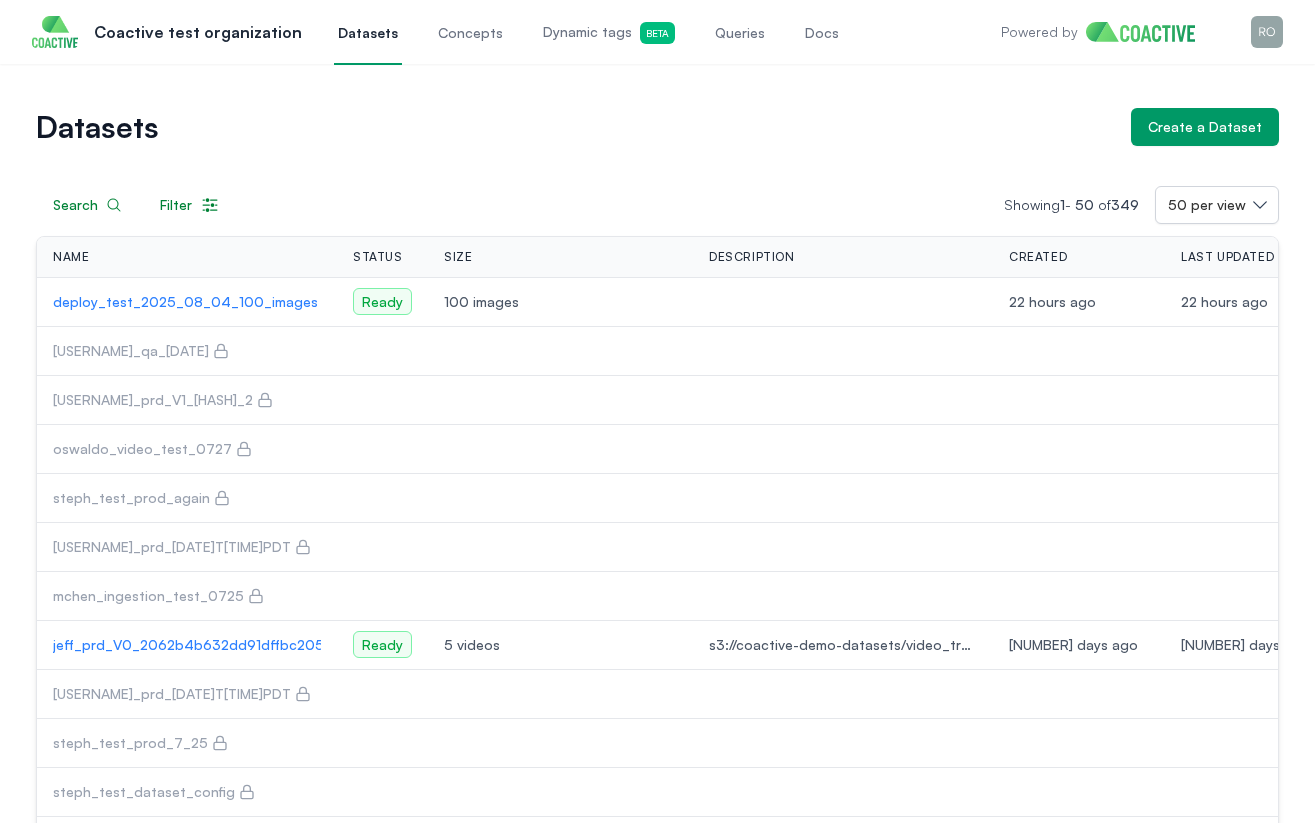 click on "Search  Filter  Showing  1  -   50   of  349 50 per view Name Status Size Description Created Last Updated Actions deploy_test_2025_08_04_100_images Ready 100 images 22 hours ago 22 hours ago Open options igor_qa_20250801 Open options jeff_prd_V1_2062b4b632dd91dffbc205c3080b2246ae196bc1_2 Open options oswaldo_video_test_0727 Open options steph_test_prod_again Open options jeff_prd_2025_07_25T16_18_29PDT Open options mchen_ingestion_test_0725 Open options jeff_prd_V0_2062b4b632dd91dffbc205c3080b2246ae196bc1 Ready 5 videos s3://coactive-demo-datasets/video_transcript_testing/ 10 days ago 10 days ago Open options jeff_prd_2025_07_25T13_12_24PDT Open options steph_test_prod_7_25 Open options steph_test_dataset_config Open options jeff_prd_DANGERV0_2025_07_18T15_58_32PDT Open options jeff_prd_5f0d21d8adea6cda1bfa518952aad00bf0fc52d4 Open options flags_deploy_test_2025_07_18 Ready 100 images 17 days ago 17 days ago Open options deploy_test_2025_07_17_100_images Ready 100 images 18 days ago 18 days ago Open options" at bounding box center (657, 1468) 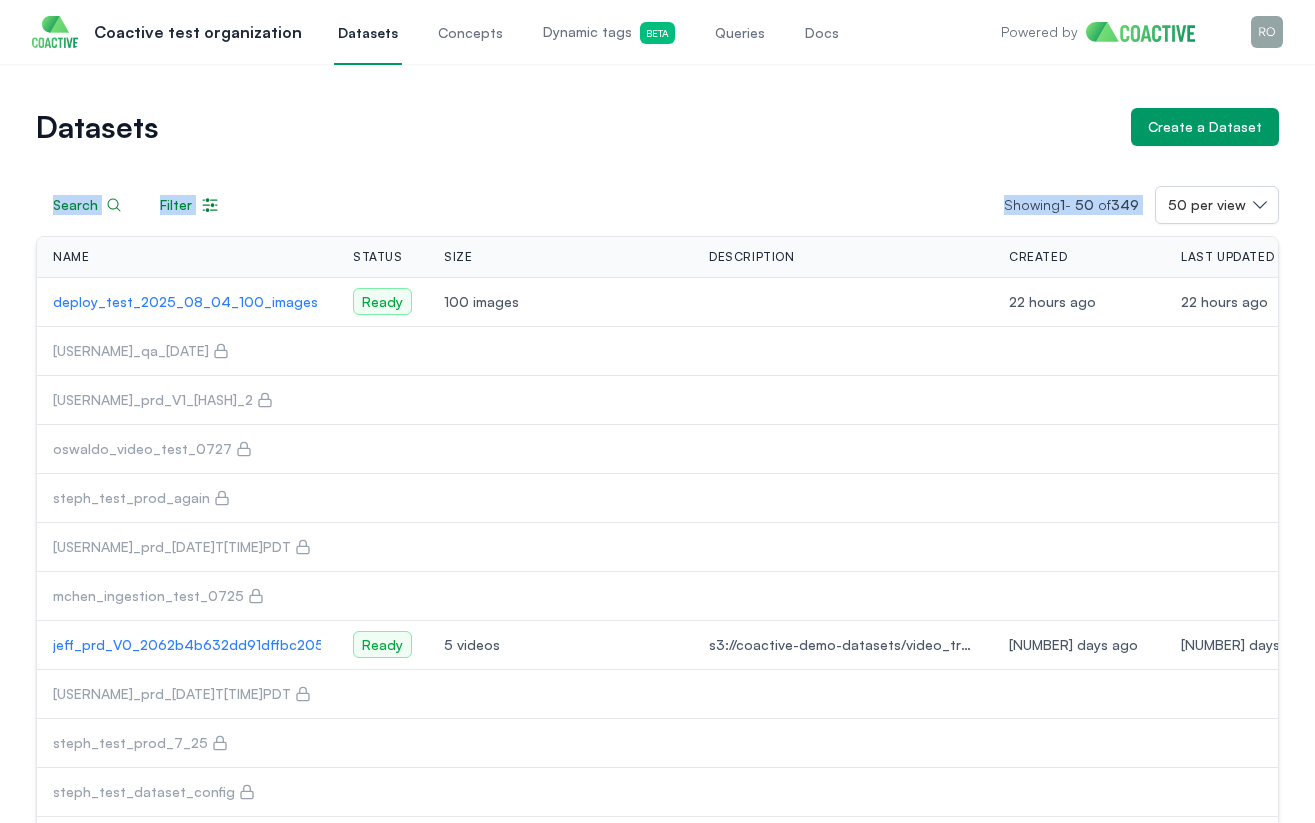 click on "Datasets Create a Dataset Search  Filter  Showing  1  -   50   of  349 50 per view Name Status Size Description Created Last Updated Actions deploy_test_2025_08_04_100_images Ready 100 images 22 hours ago 22 hours ago Open options igor_qa_20250801 Open options jeff_prd_V1_2062b4b632dd91dffbc205c3080b2246ae196bc1_2 Open options oswaldo_video_test_0727 Open options steph_test_prod_again Open options jeff_prd_2025_07_25T16_18_29PDT Open options mchen_ingestion_test_0725 Open options jeff_prd_V0_2062b4b632dd91dffbc205c3080b2246ae196bc1 Ready 5 videos s3://coactive-demo-datasets/video_transcript_testing/ 10 days ago 10 days ago Open options jeff_prd_2025_07_25T13_12_24PDT Open options steph_test_prod_7_25 Open options steph_test_dataset_config Open options jeff_prd_DANGERV0_2025_07_18T15_58_32PDT Open options jeff_prd_5f0d21d8adea6cda1bfa518952aad00bf0fc52d4 Open options flags_deploy_test_2025_07_18 Ready 100 images 17 days ago 17 days ago Open options deploy_test_2025_07_17_100_images Ready 100 images 18 days ago" at bounding box center [657, 1449] 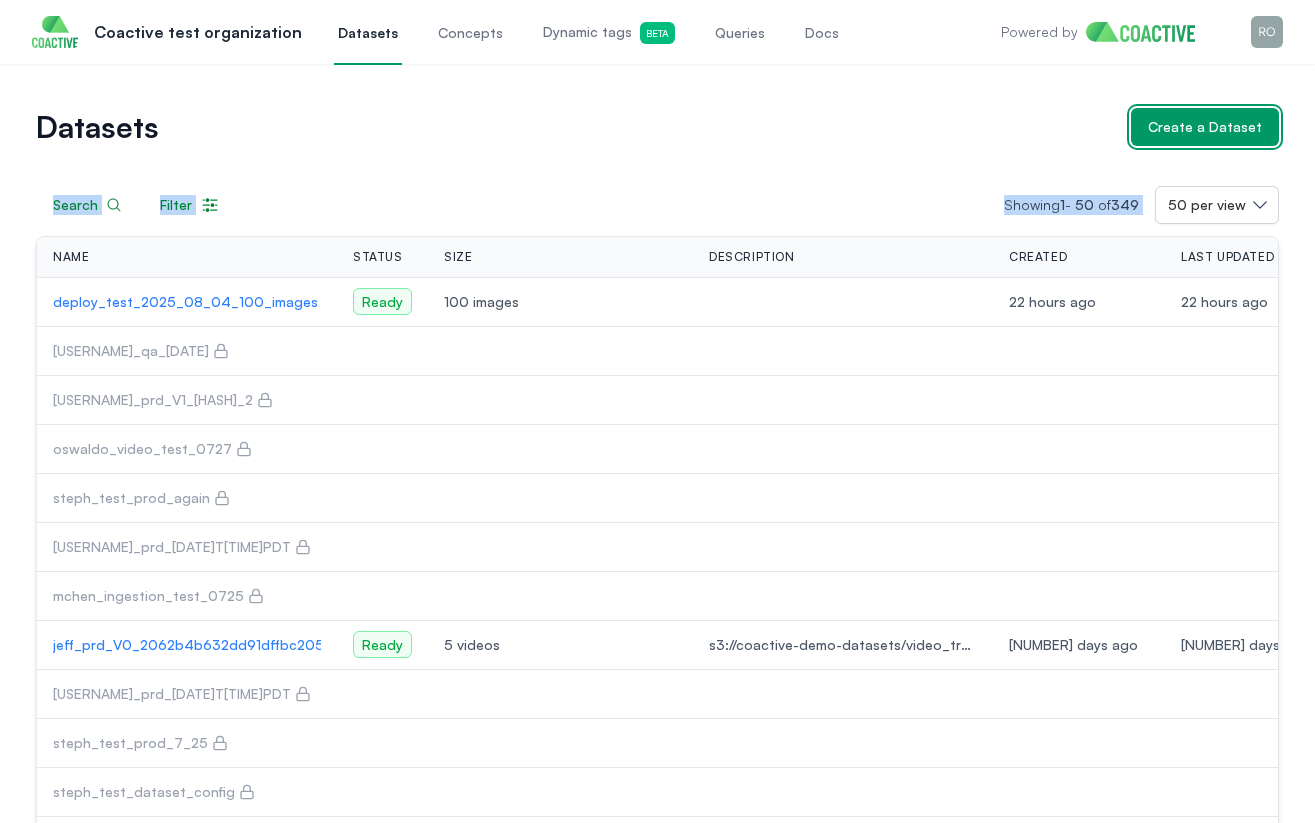 click on "Create a Dataset" at bounding box center (1205, 127) 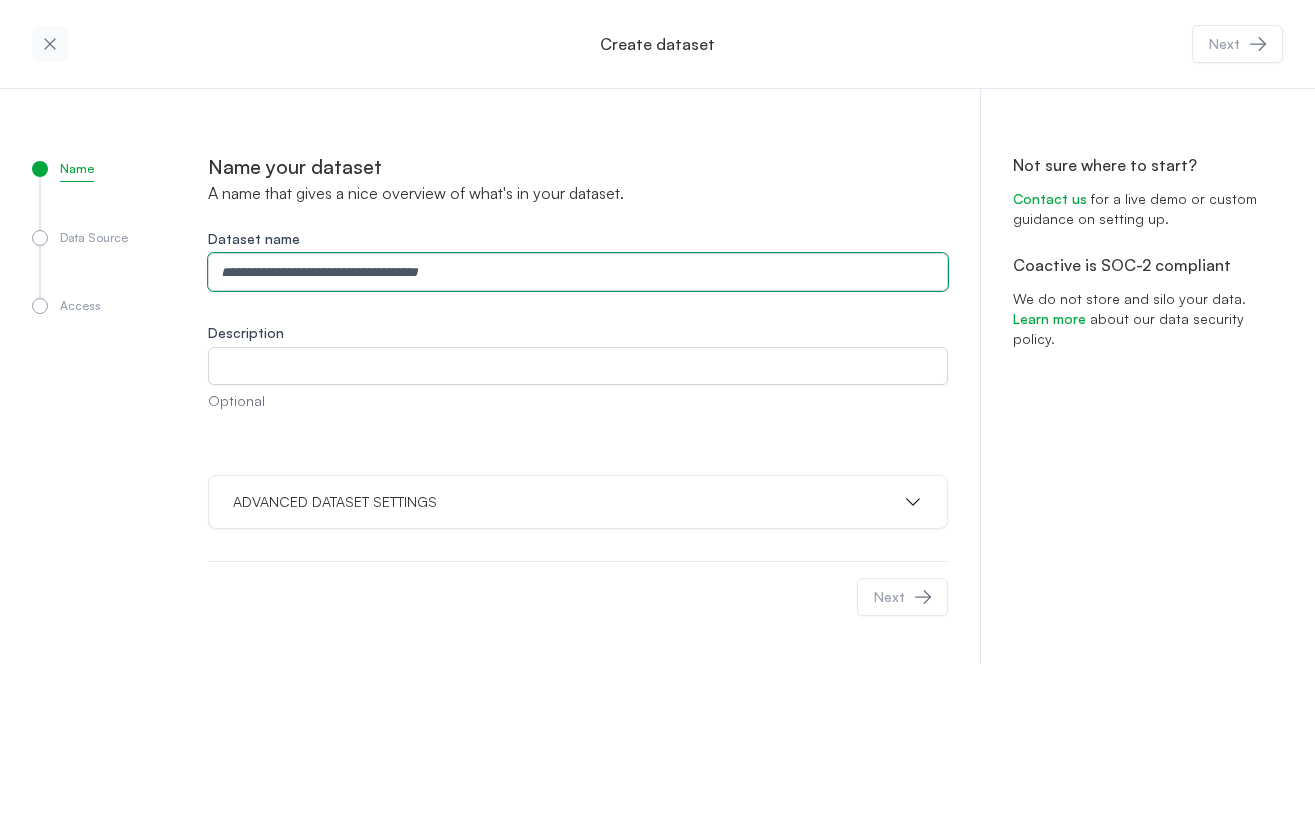 click on "Dataset name" at bounding box center (578, 272) 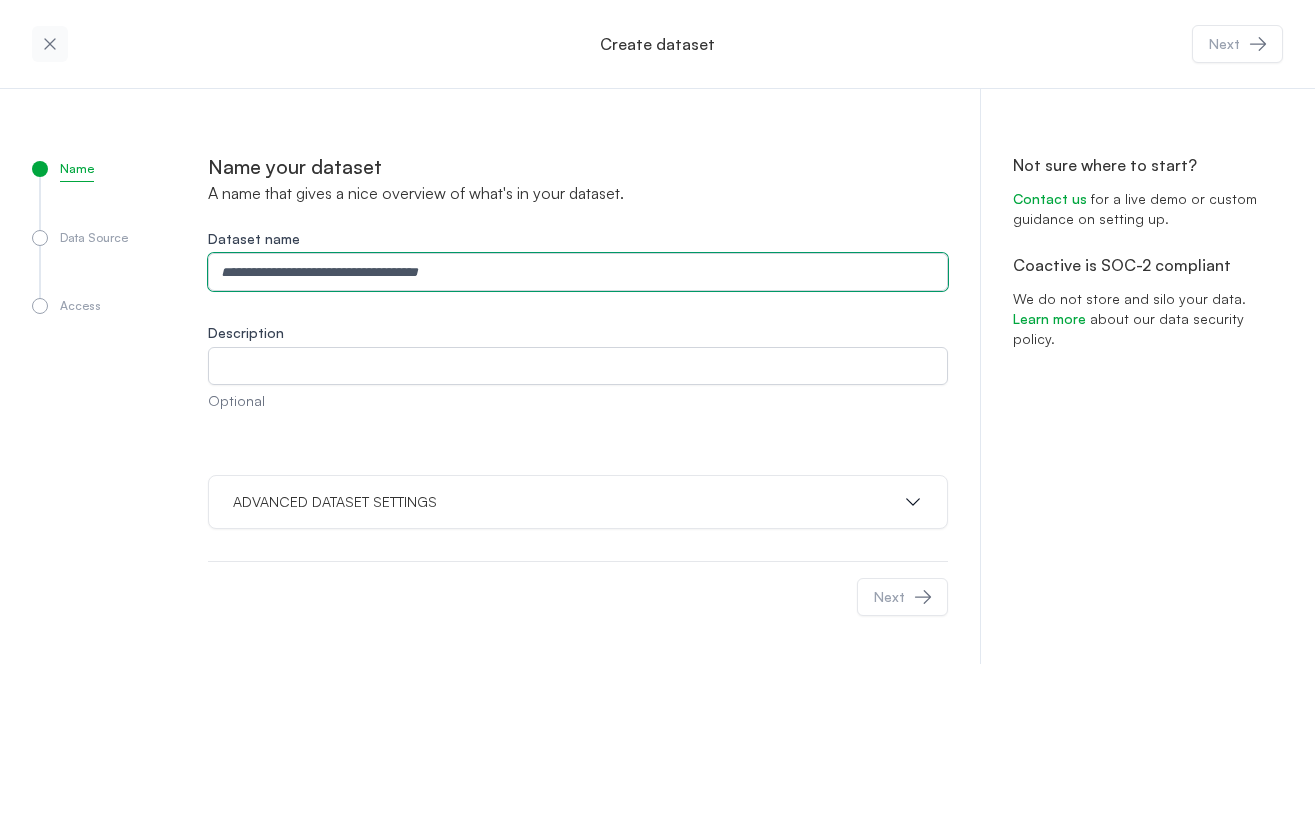 paste on "**********" 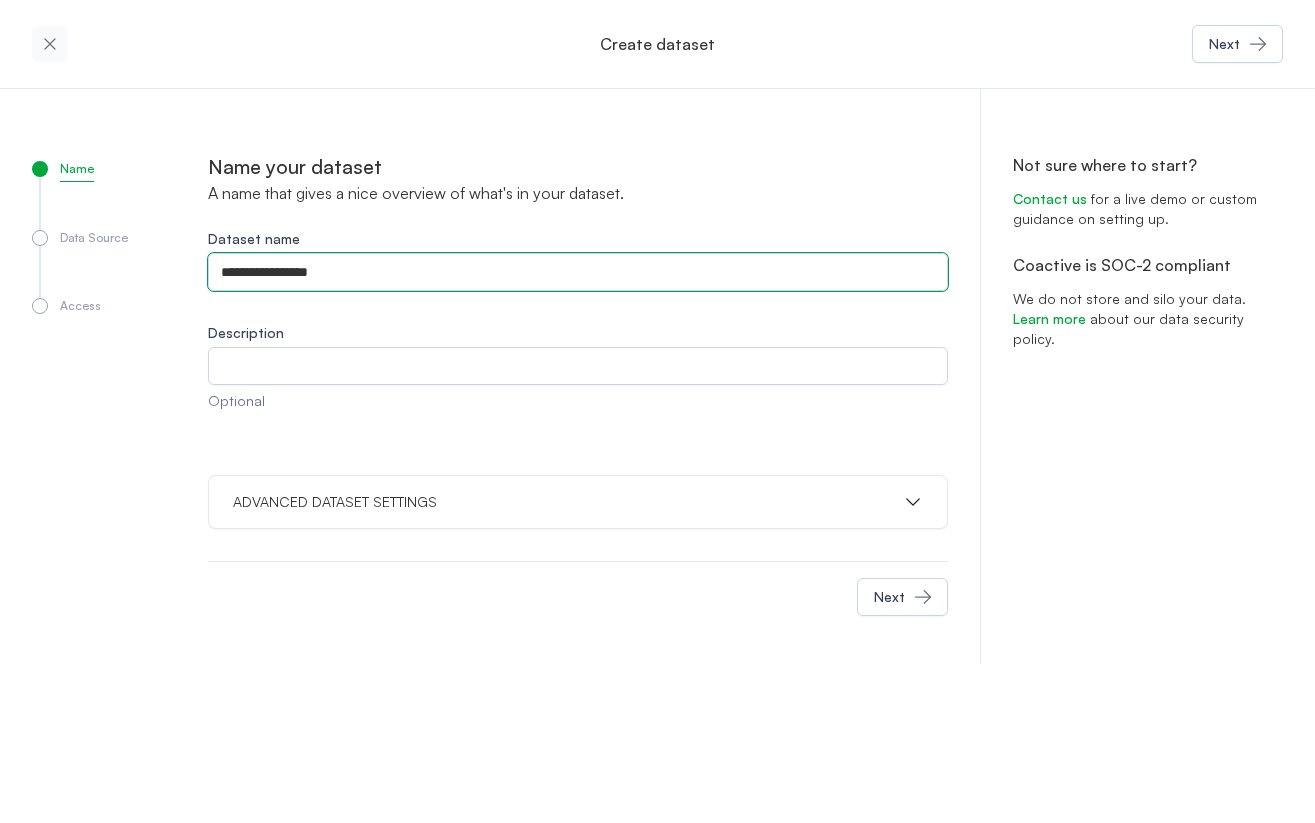 type on "**********" 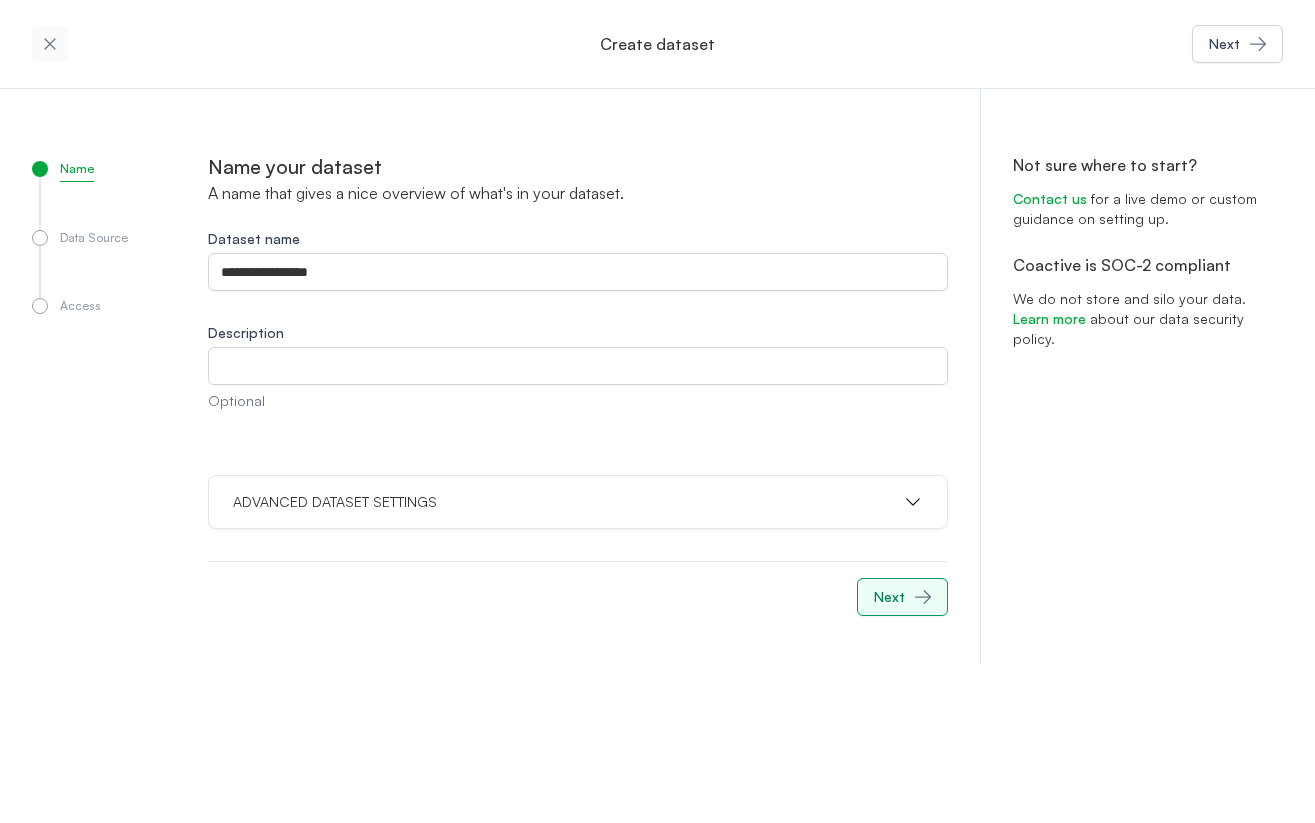 click 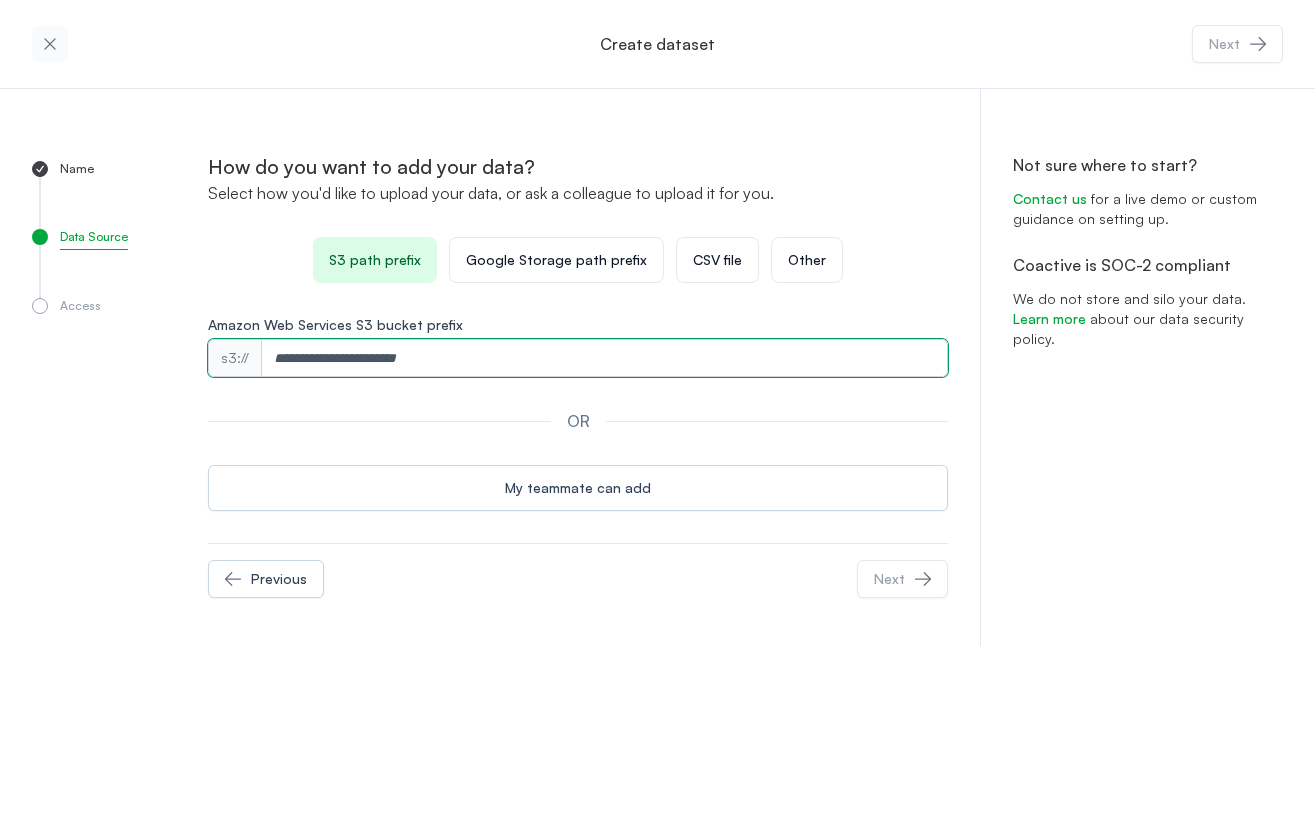 click on "Amazon Web Services S3 bucket prefix" at bounding box center (605, 358) 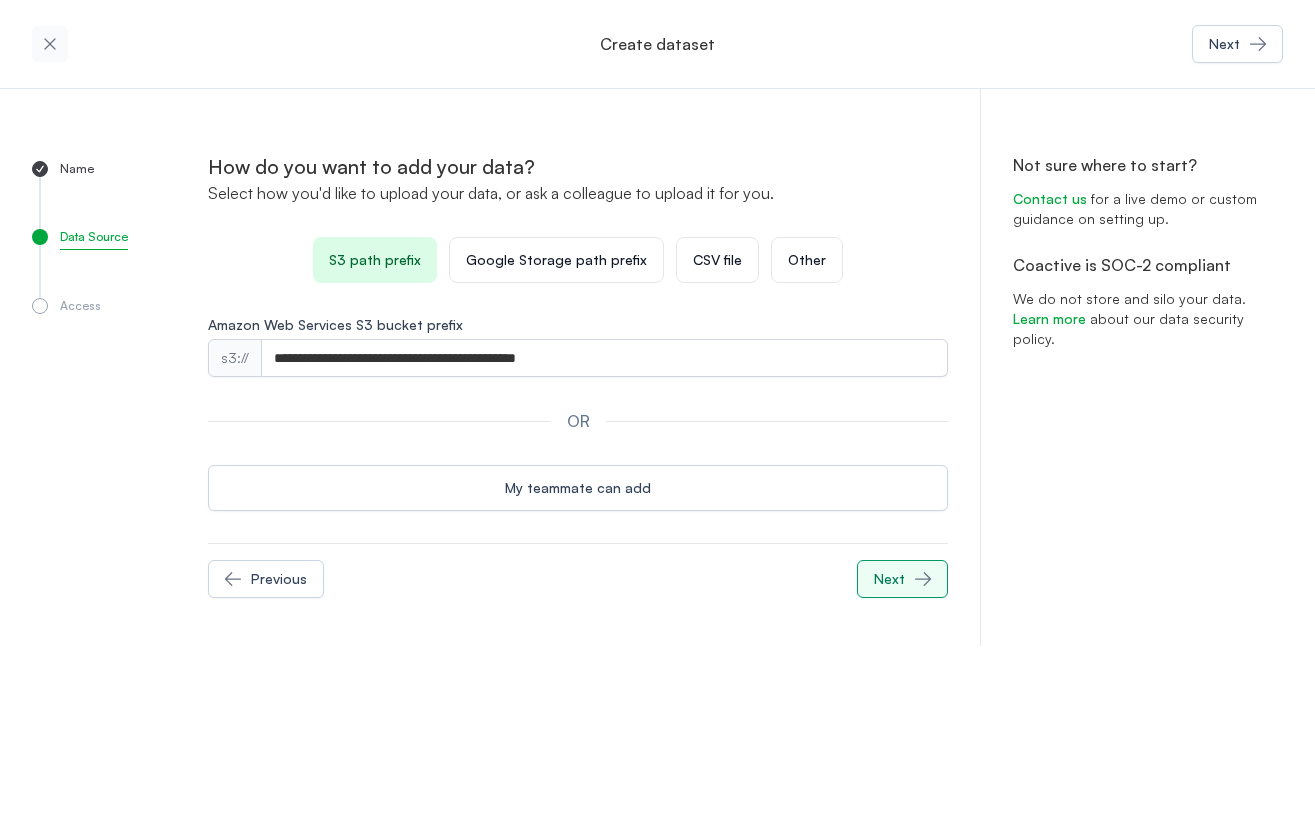 click on "Next" at bounding box center (889, 579) 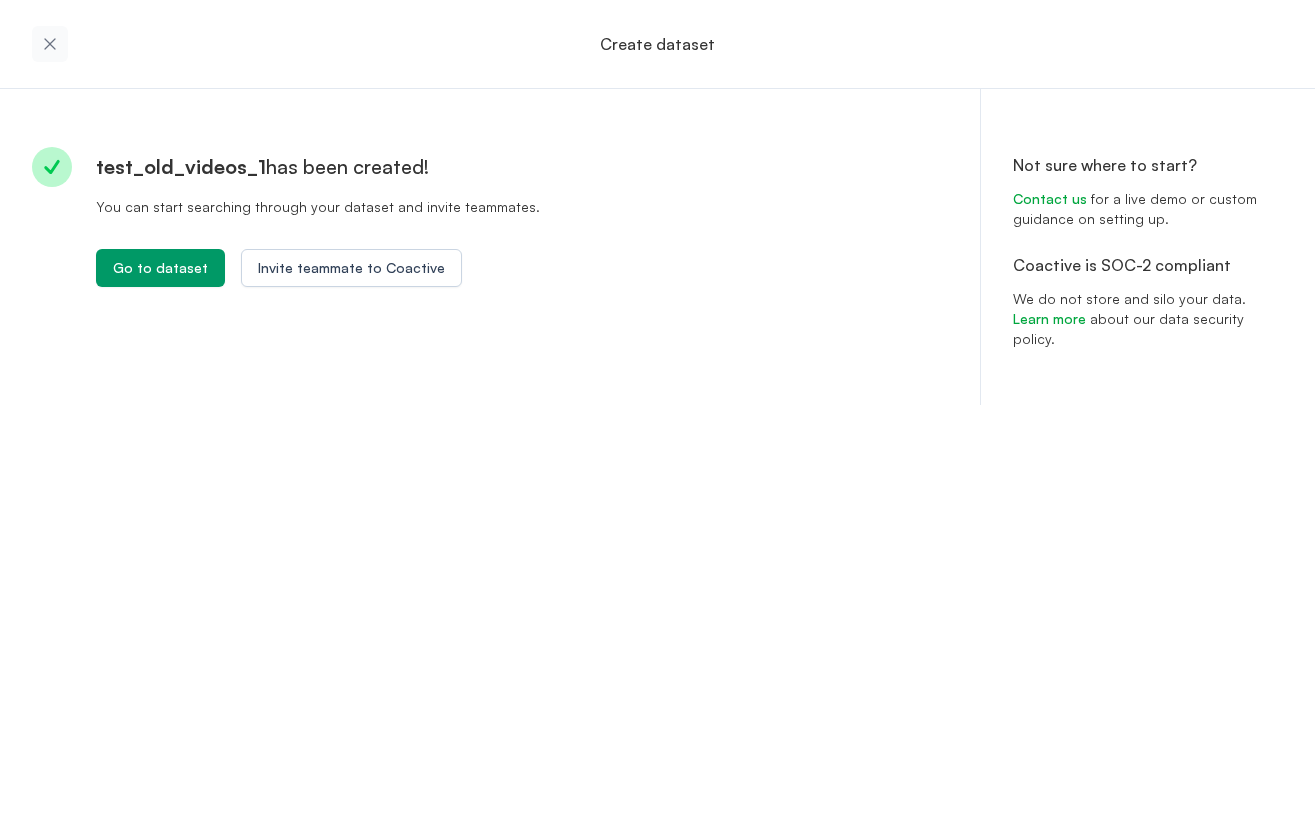 drag, startPoint x: 590, startPoint y: 510, endPoint x: 187, endPoint y: 353, distance: 432.502 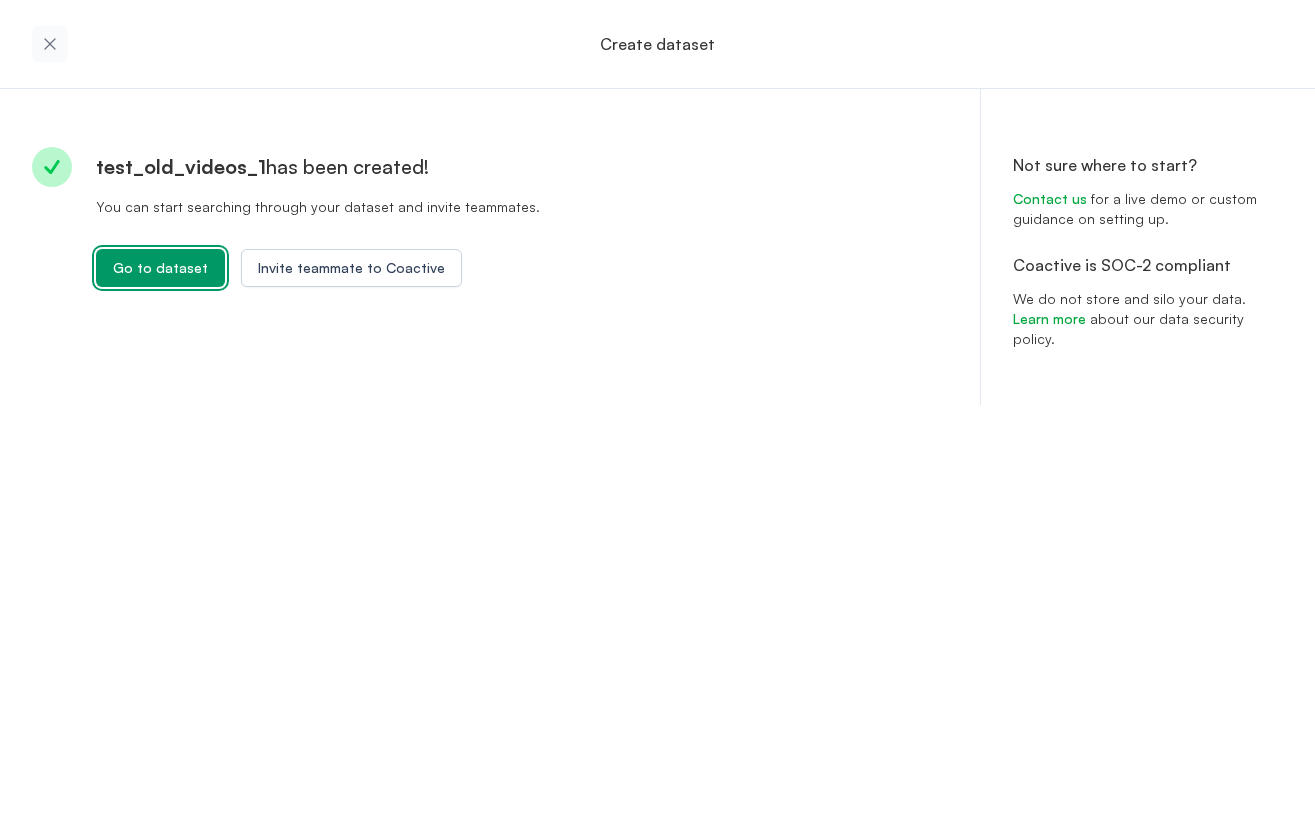 click on "Go to dataset" at bounding box center (160, 268) 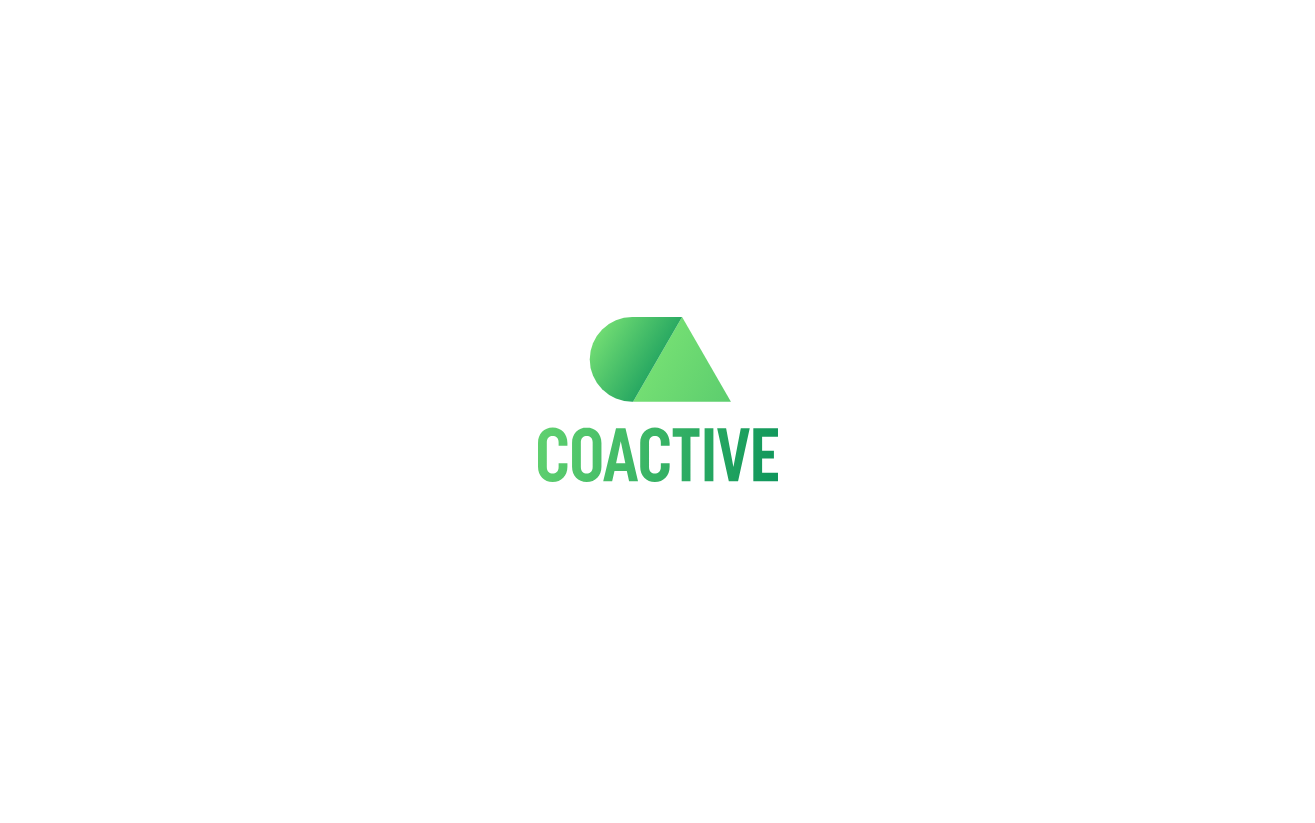 scroll, scrollTop: 0, scrollLeft: 0, axis: both 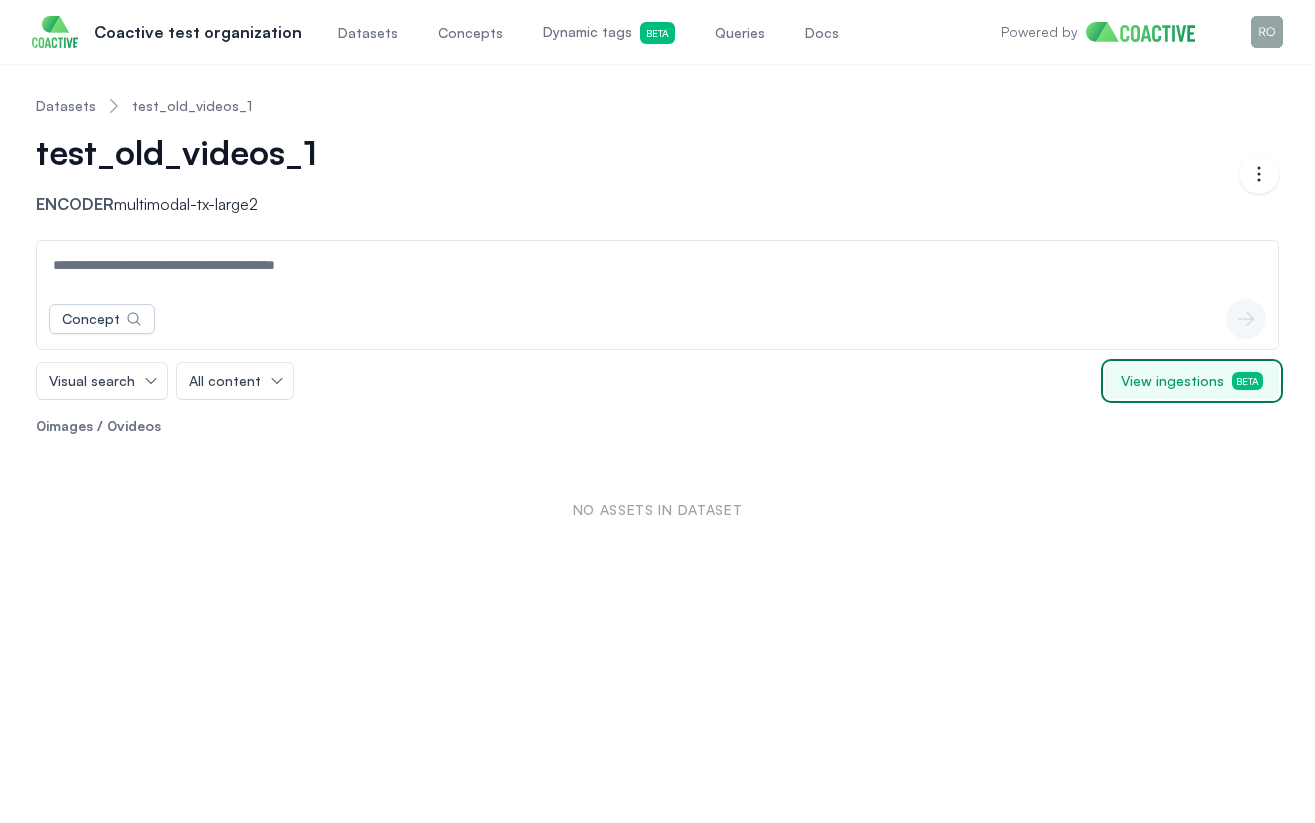 click on "View ingestions Beta" at bounding box center [1192, 381] 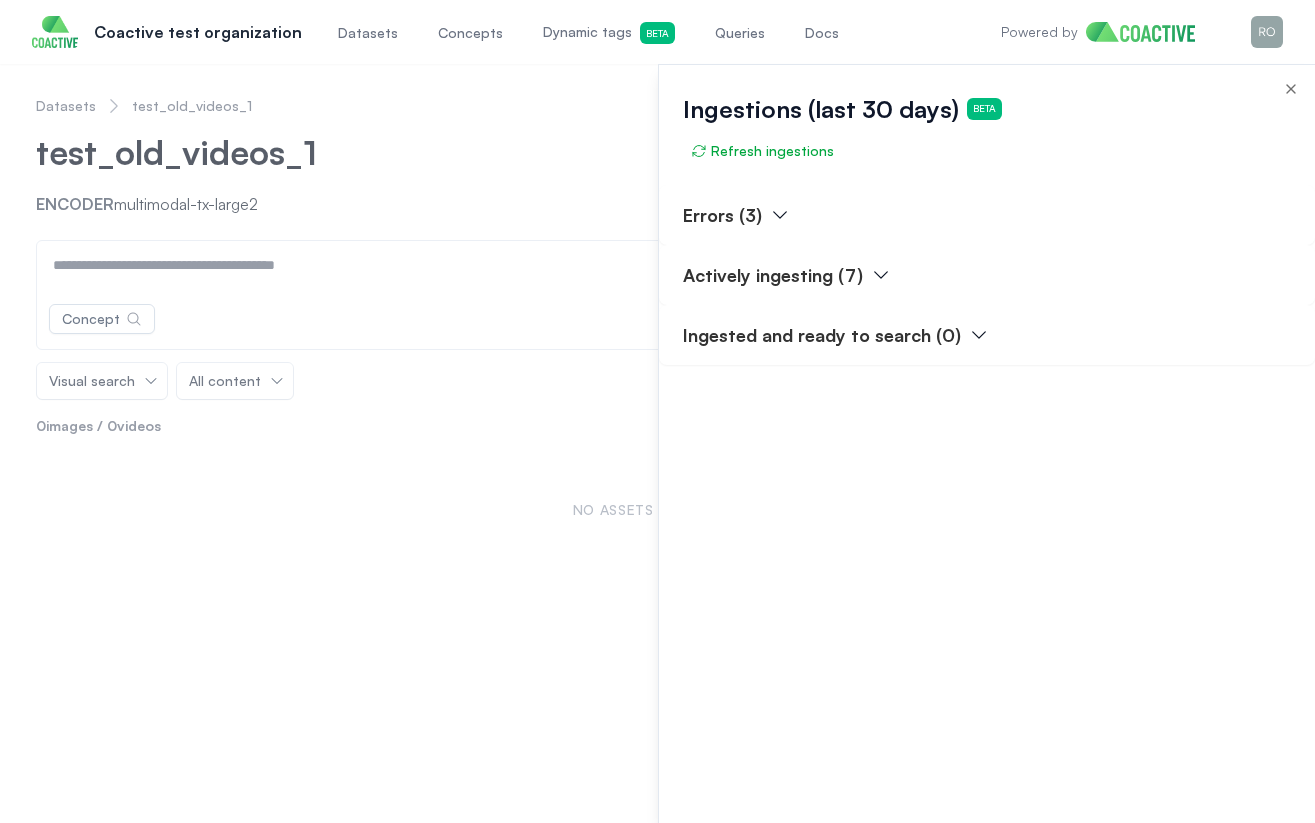 click on "Errors (3)" at bounding box center [722, 215] 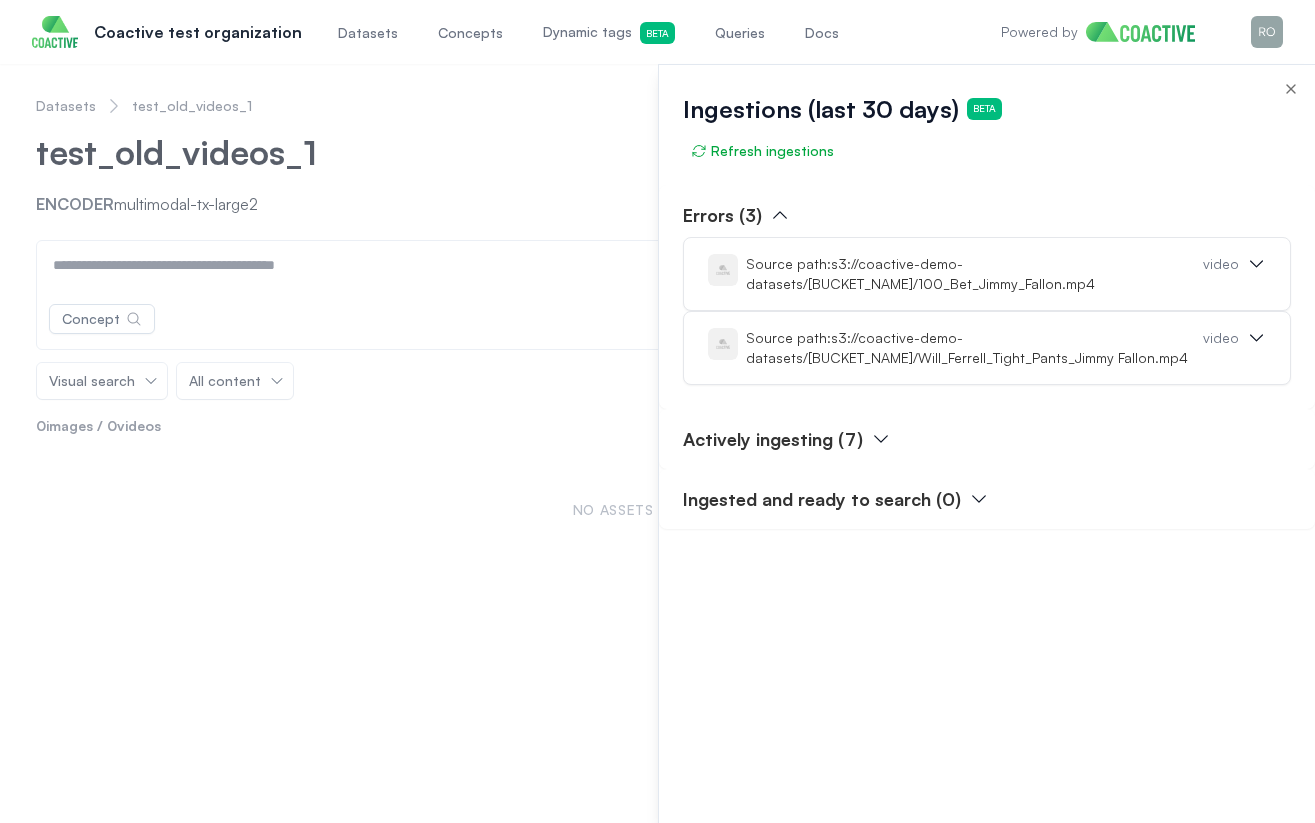 click on "Errors (3)" at bounding box center (722, 215) 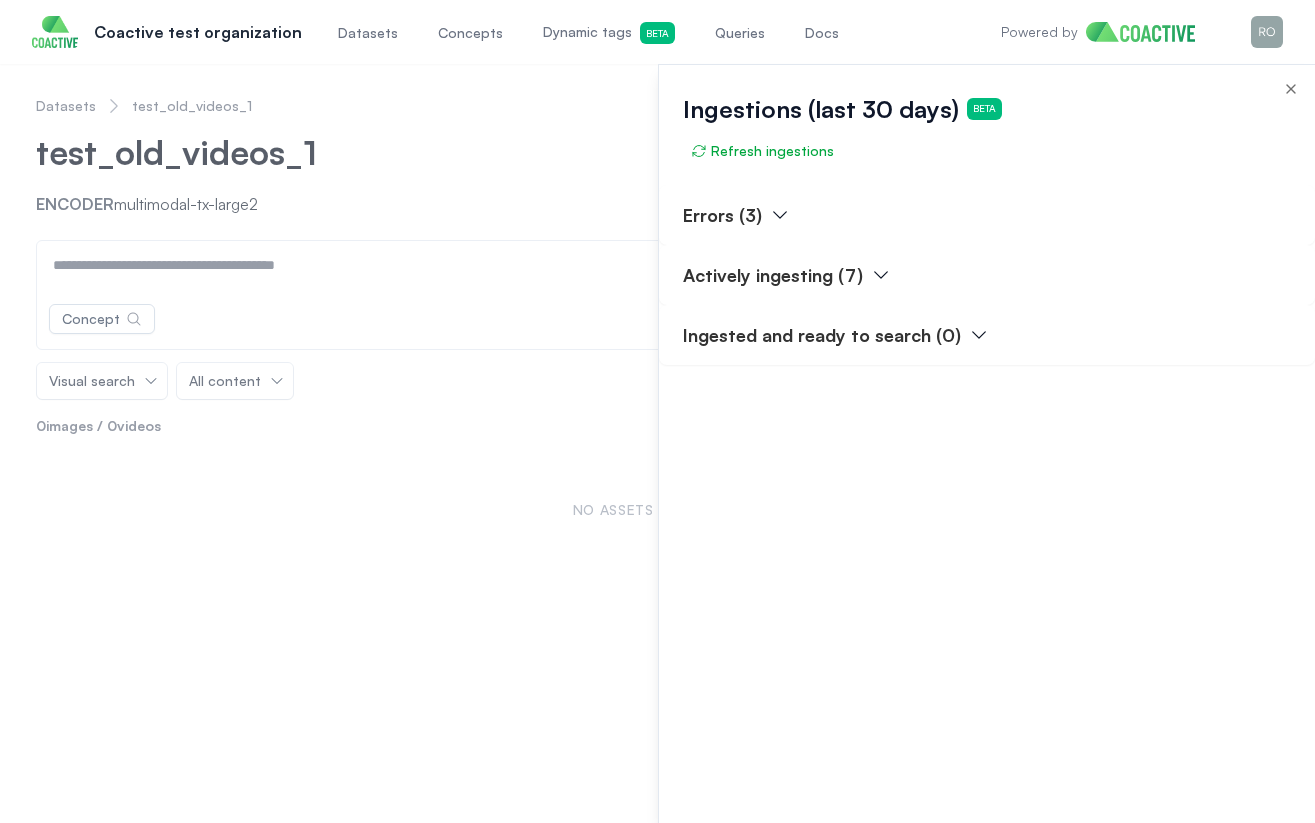 type 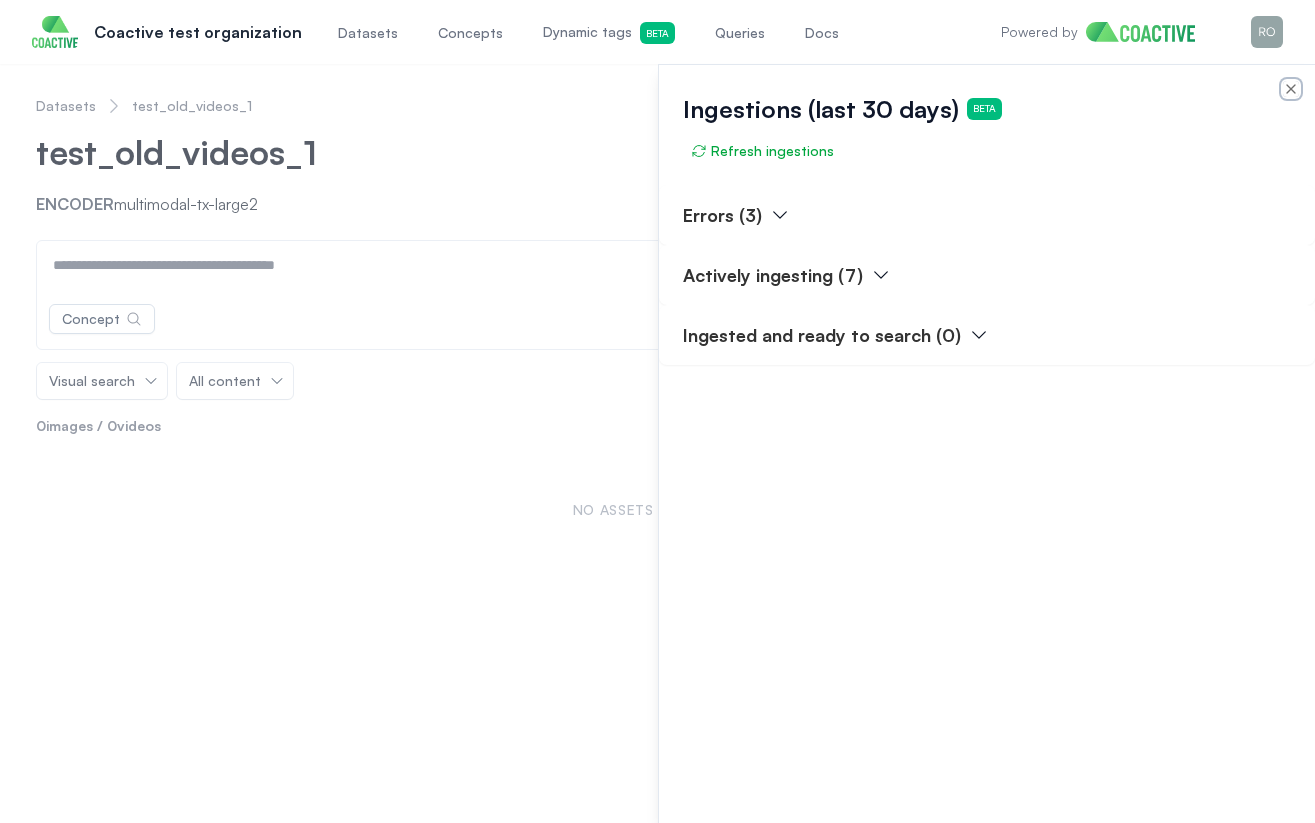 click 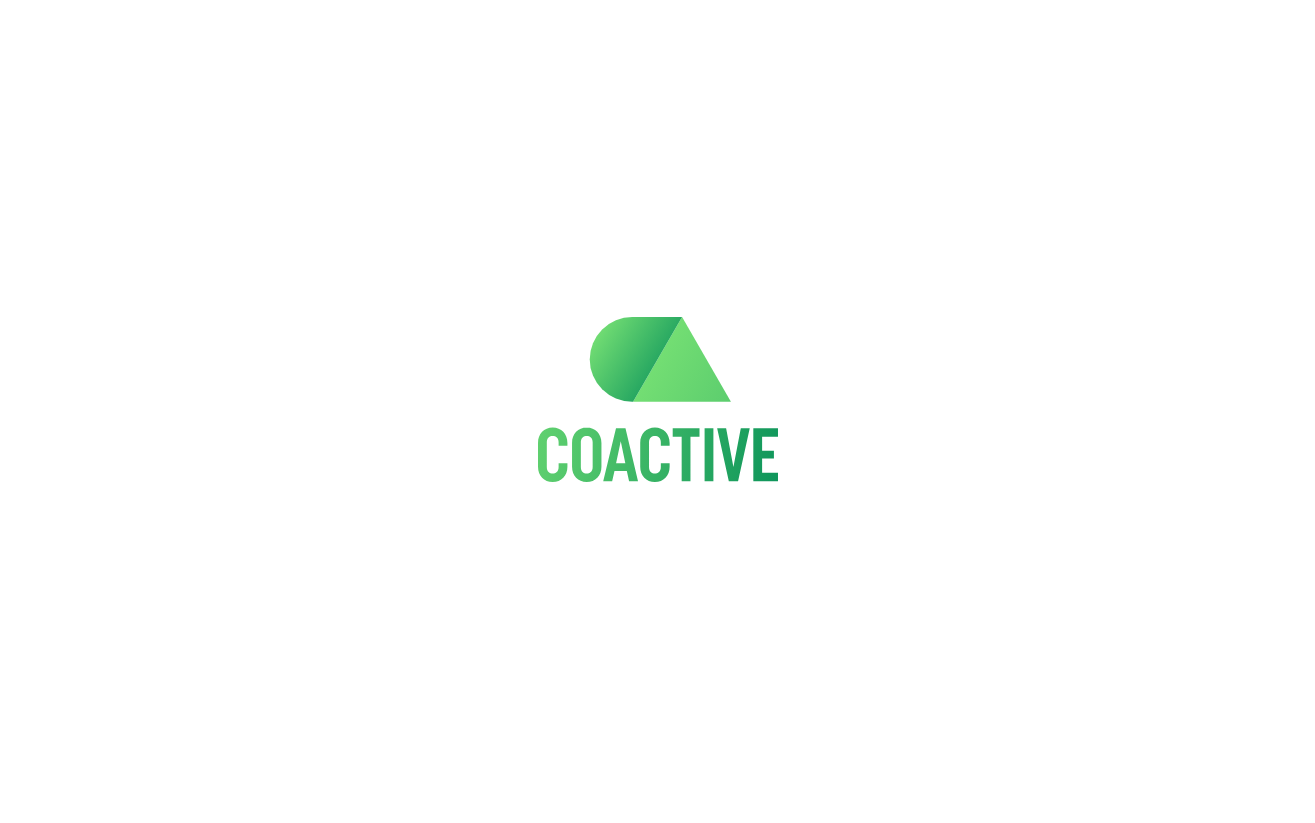 scroll, scrollTop: 0, scrollLeft: 0, axis: both 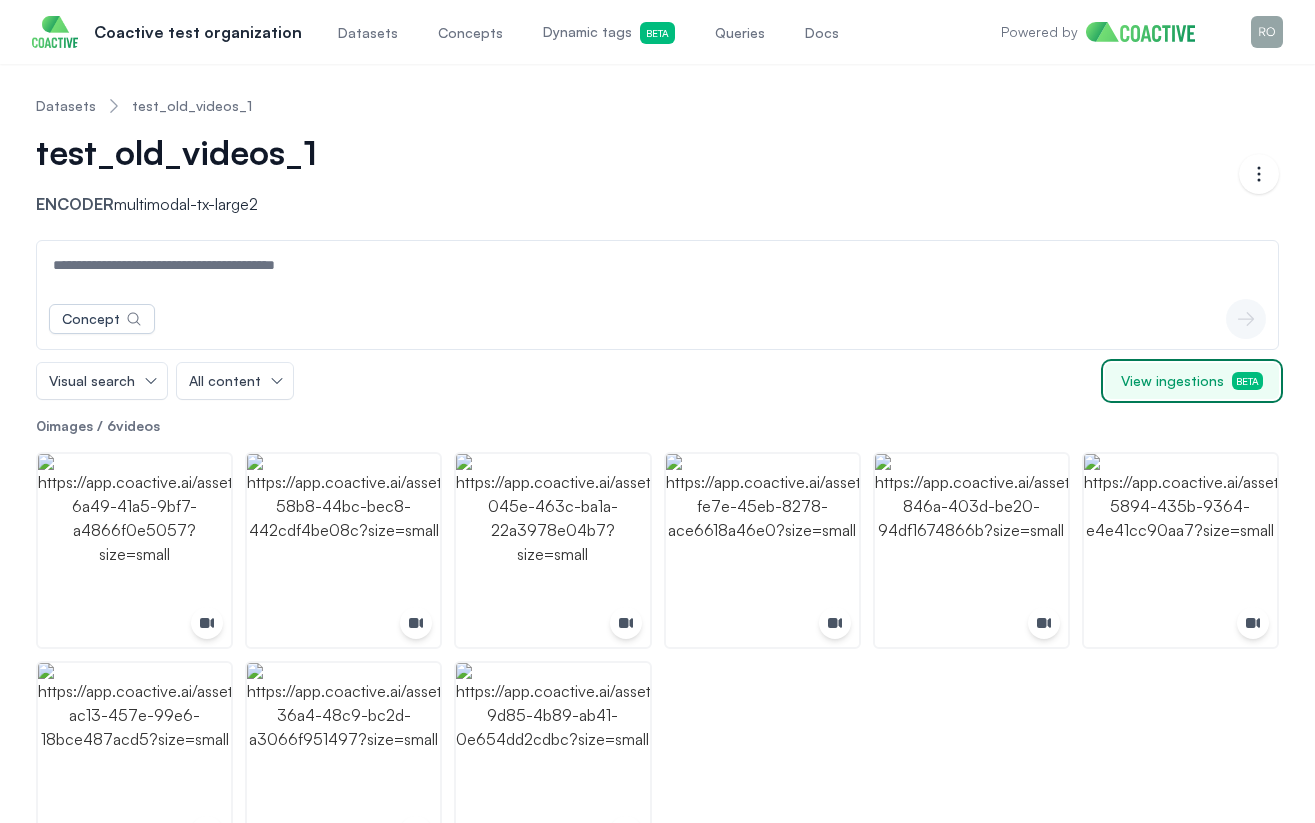 click on "View ingestions Beta" at bounding box center [1192, 381] 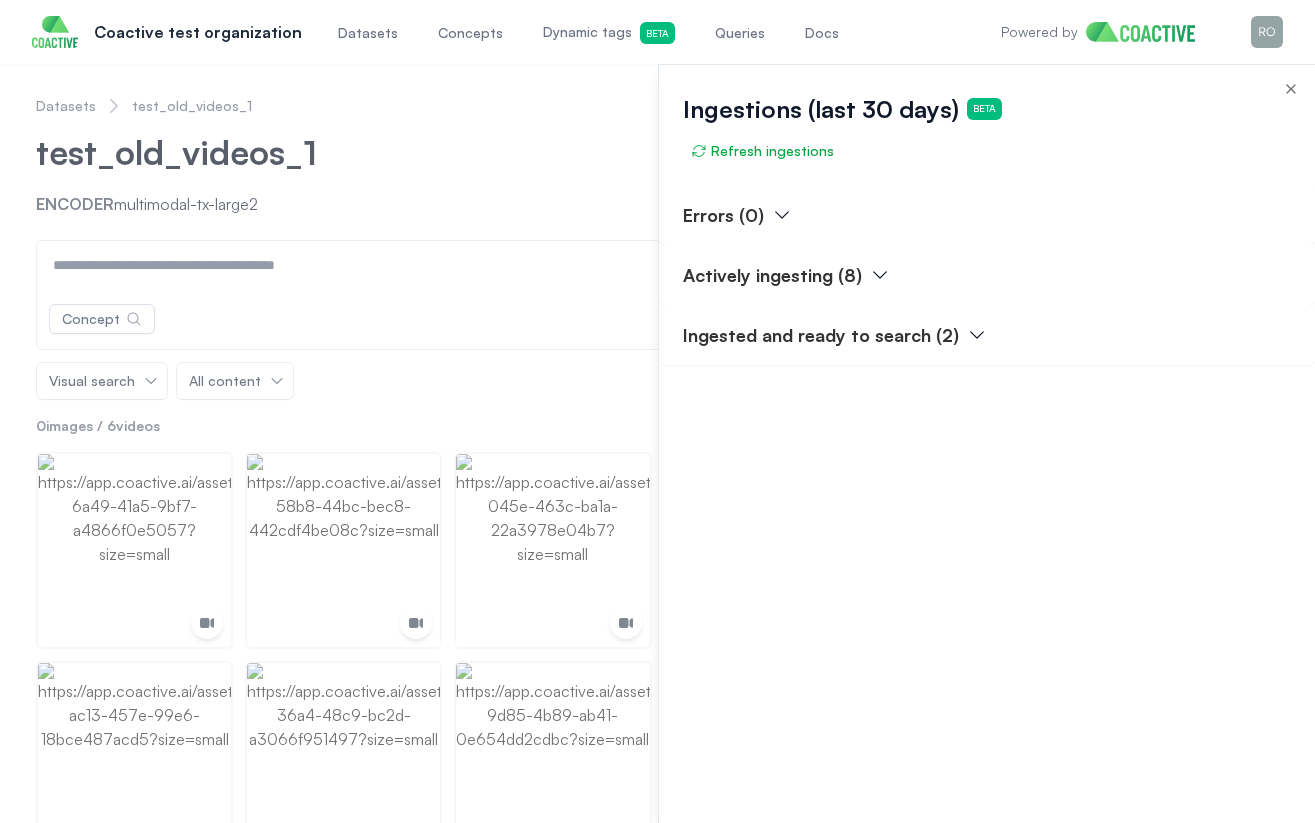 click on "Actively ingesting (8)" at bounding box center [772, 275] 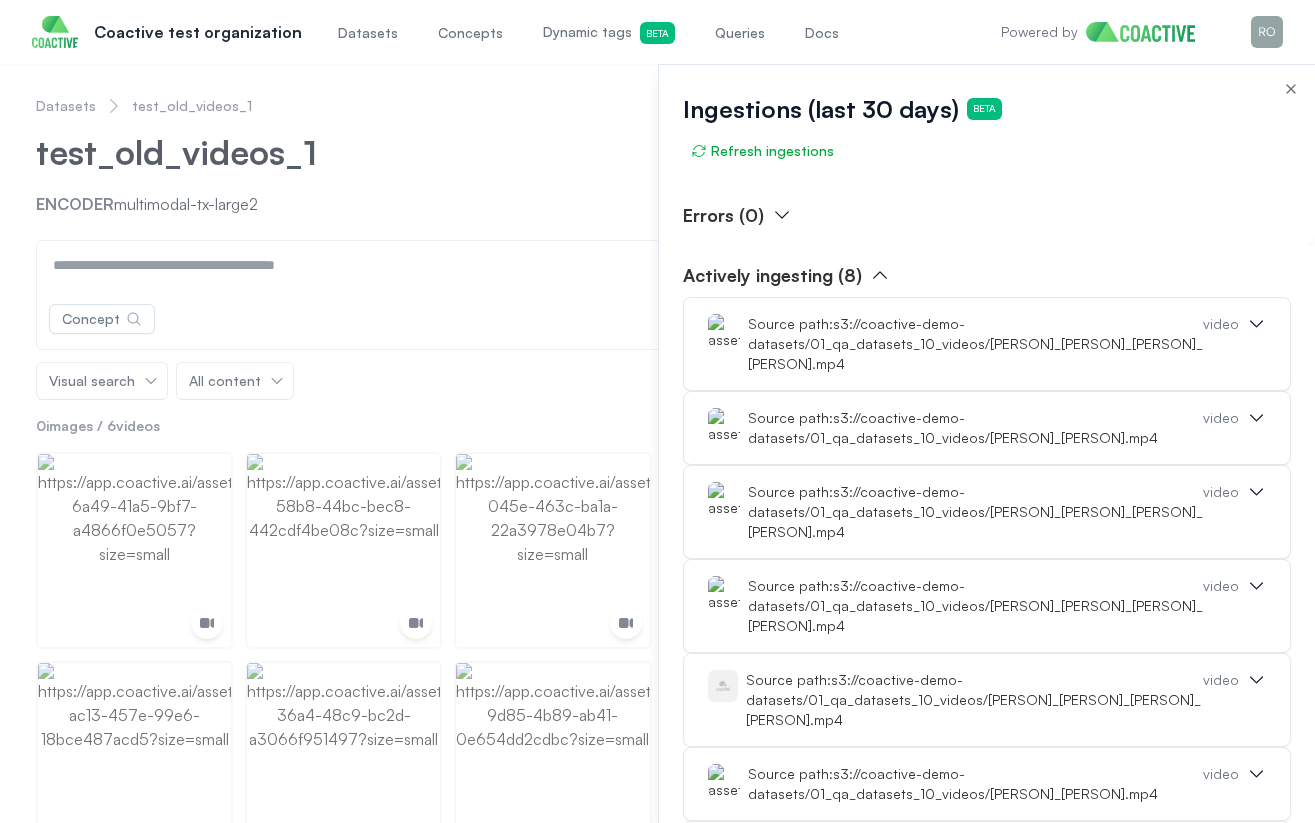 click on "Actively ingesting (8)" at bounding box center [772, 275] 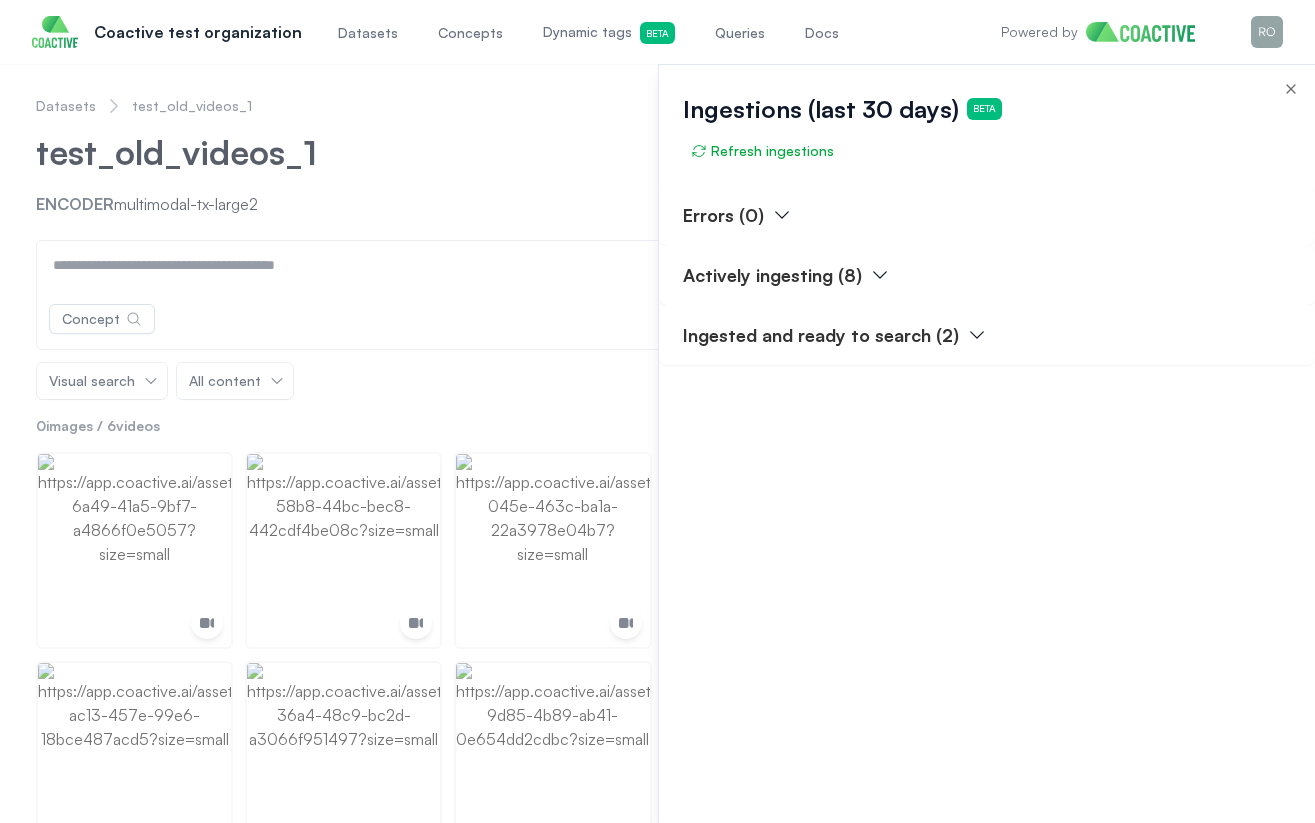 click on "Ingested and ready to search (2)" at bounding box center (821, 335) 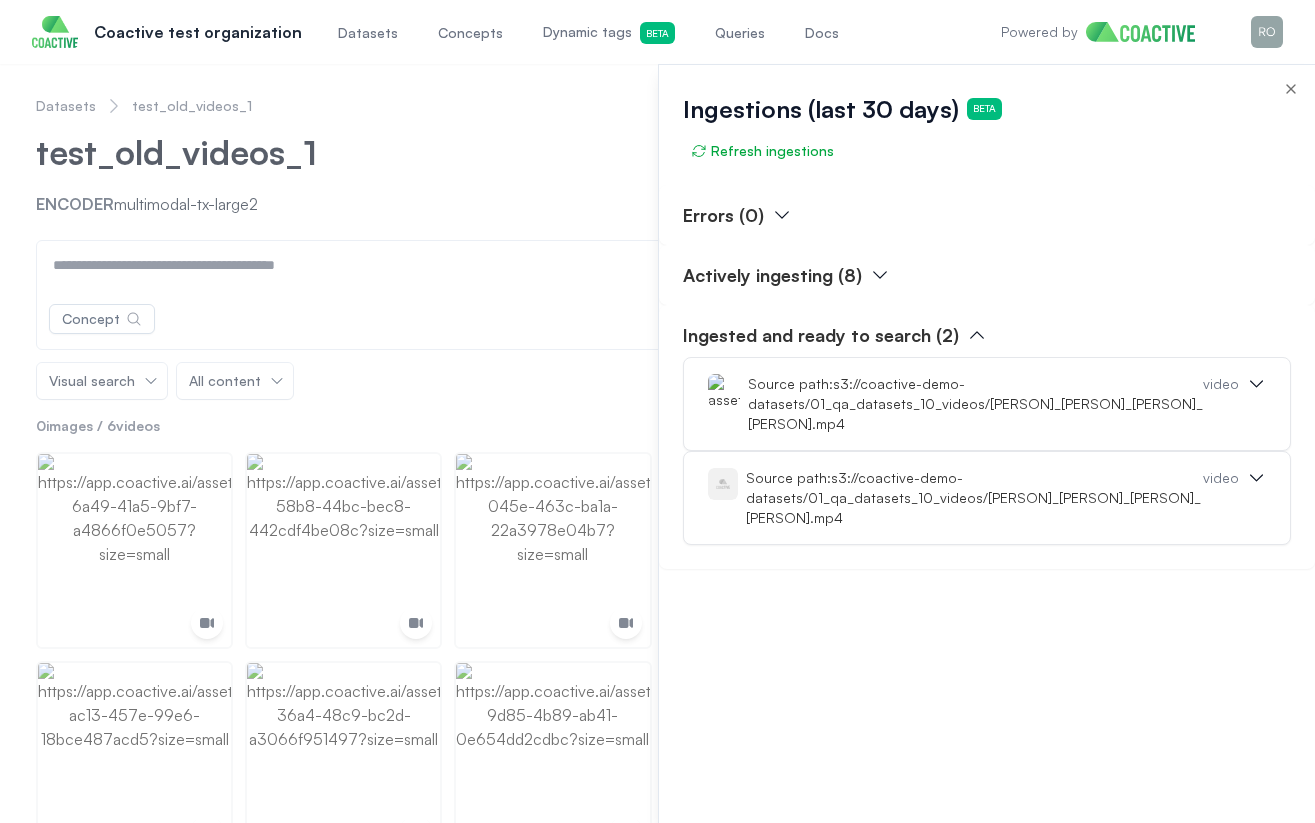 click on "Ingested and ready to search (2)" at bounding box center (821, 335) 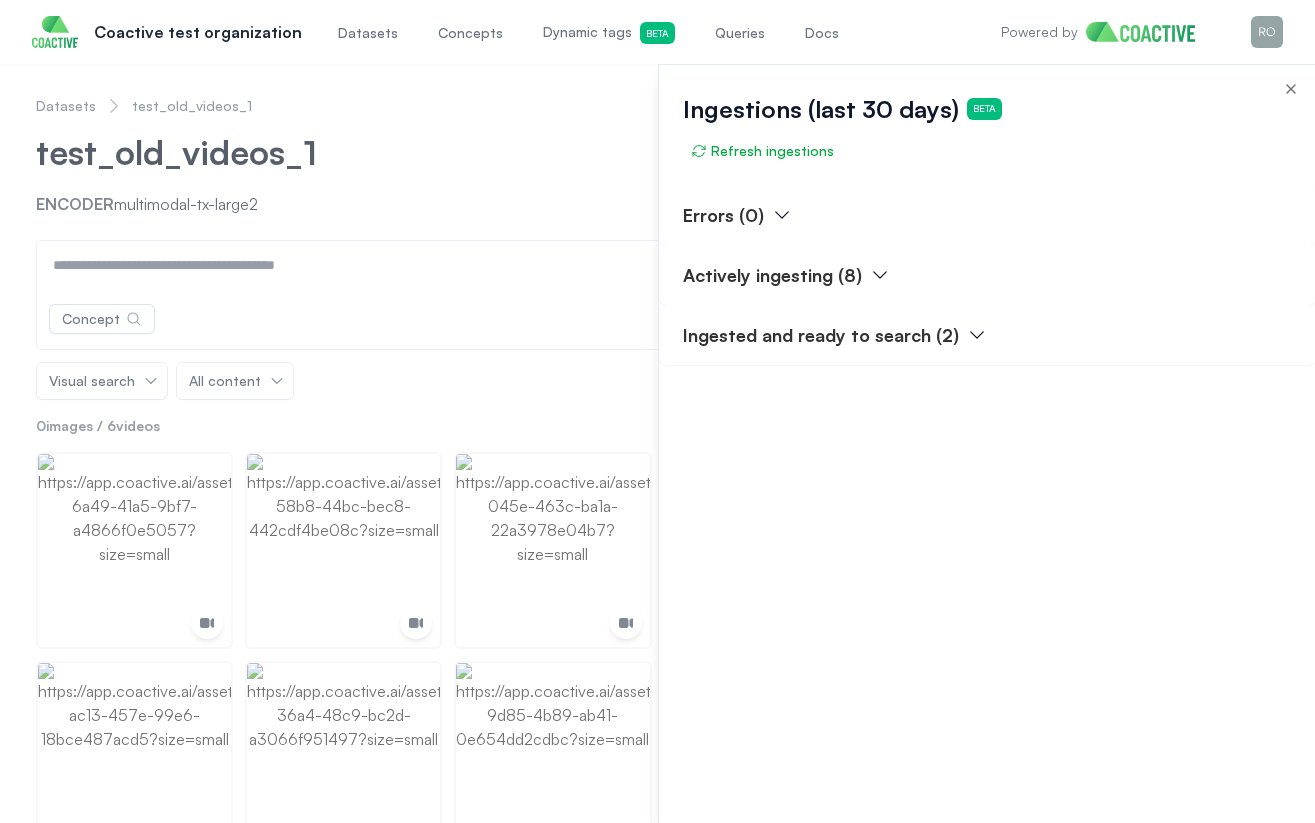click at bounding box center (657, 443) 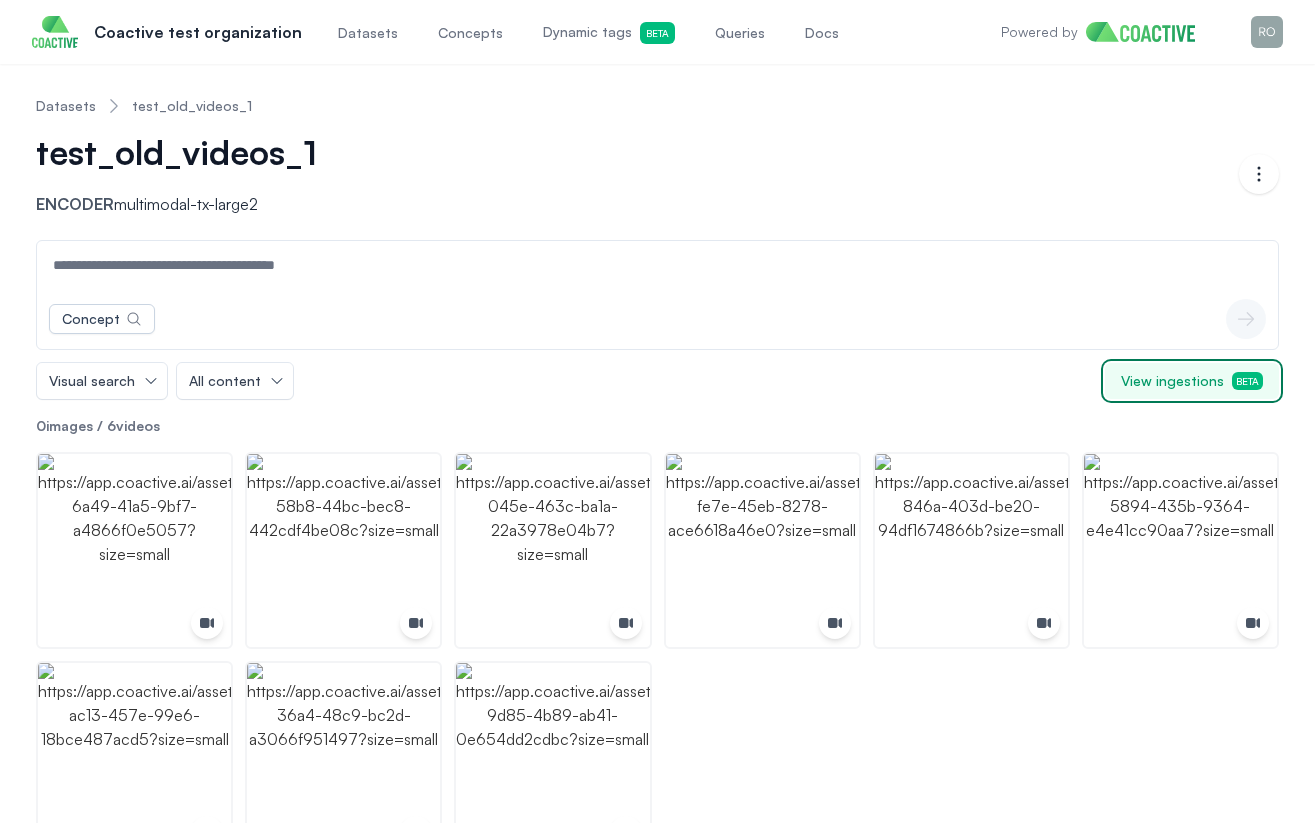 click on "View ingestions Beta" at bounding box center [1192, 381] 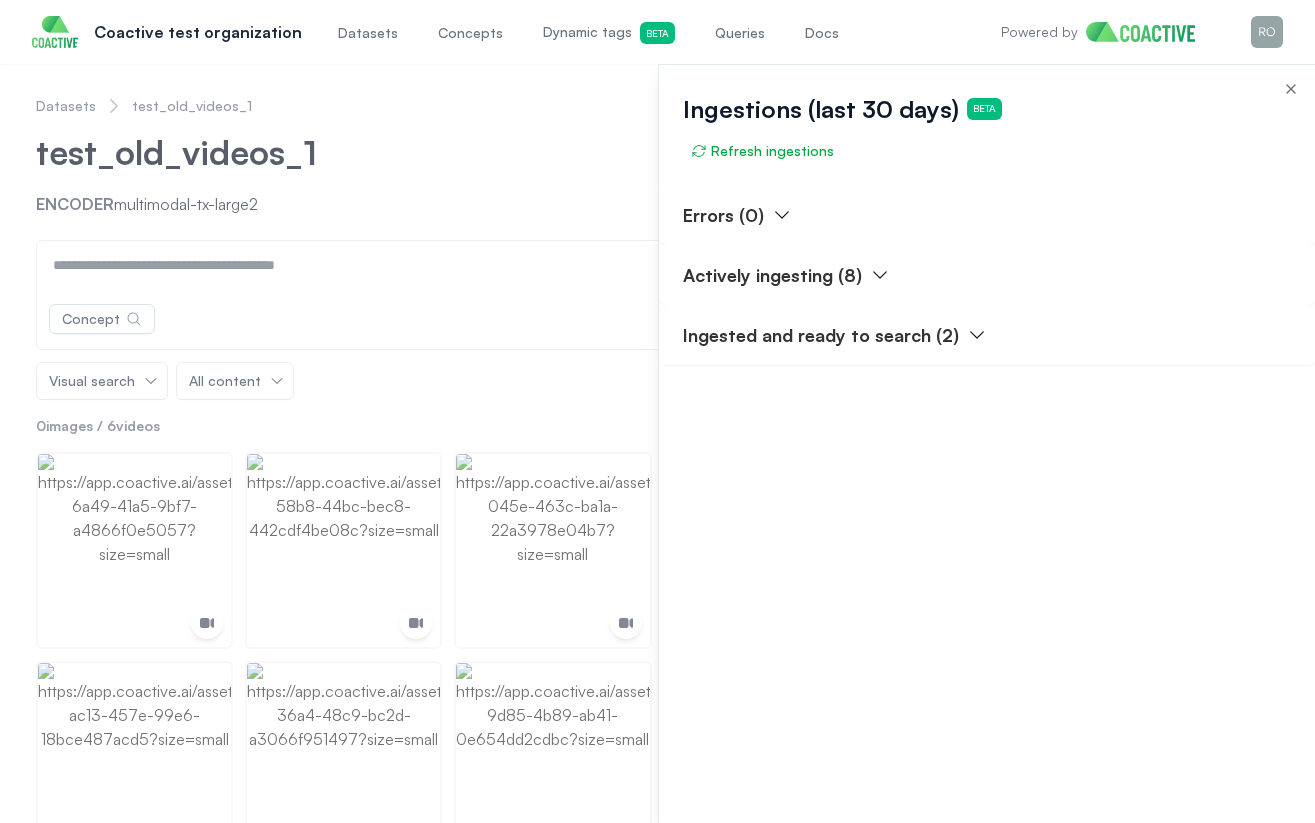 type 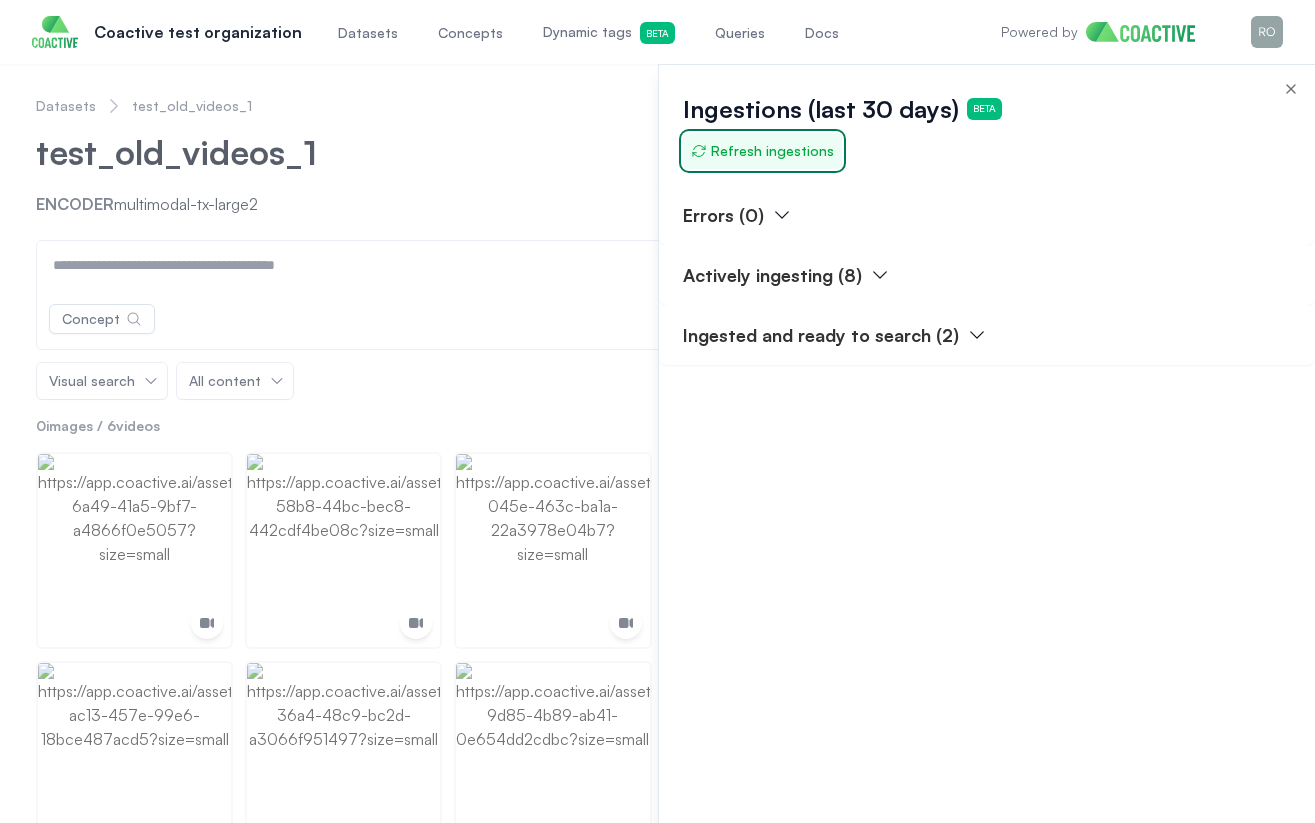 click on "Refresh ingestions" at bounding box center (762, 151) 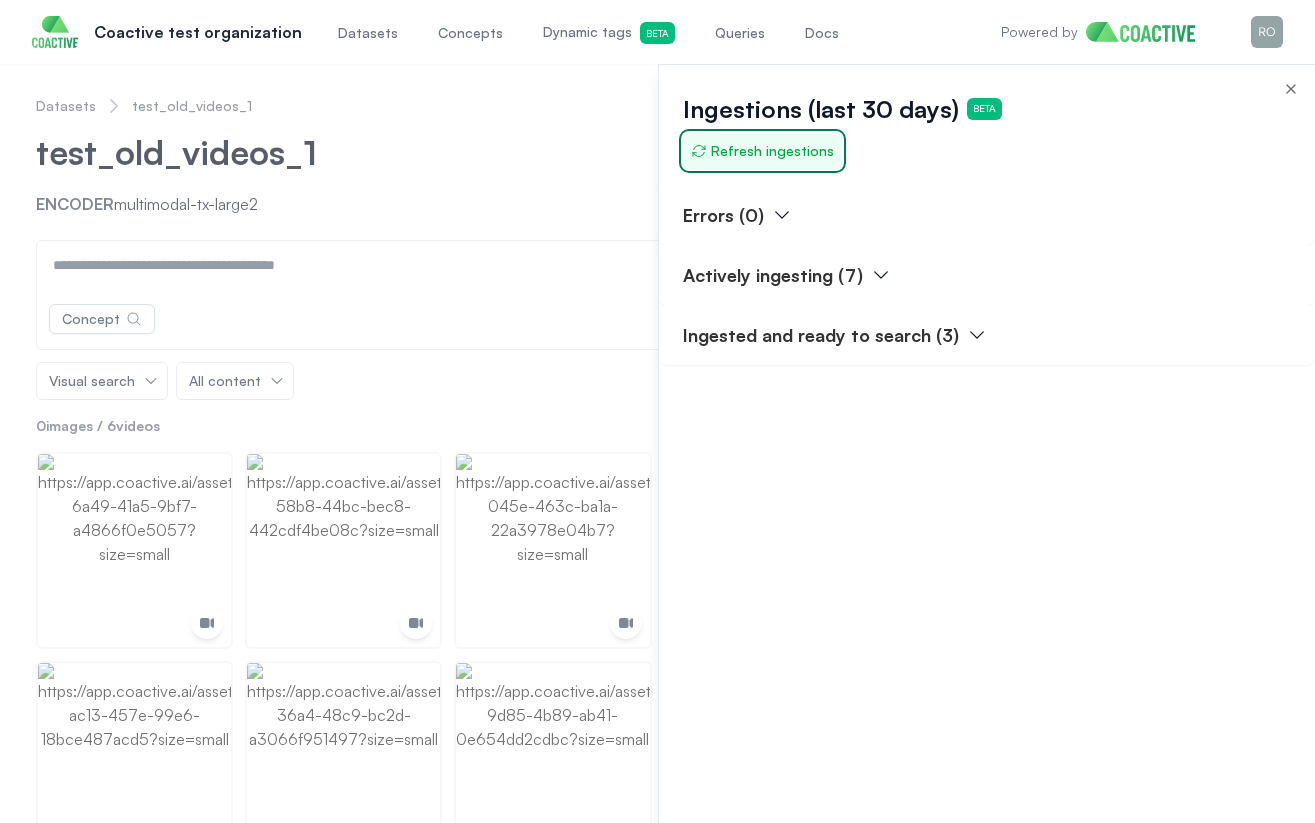 click on "Refresh ingestions" at bounding box center [762, 151] 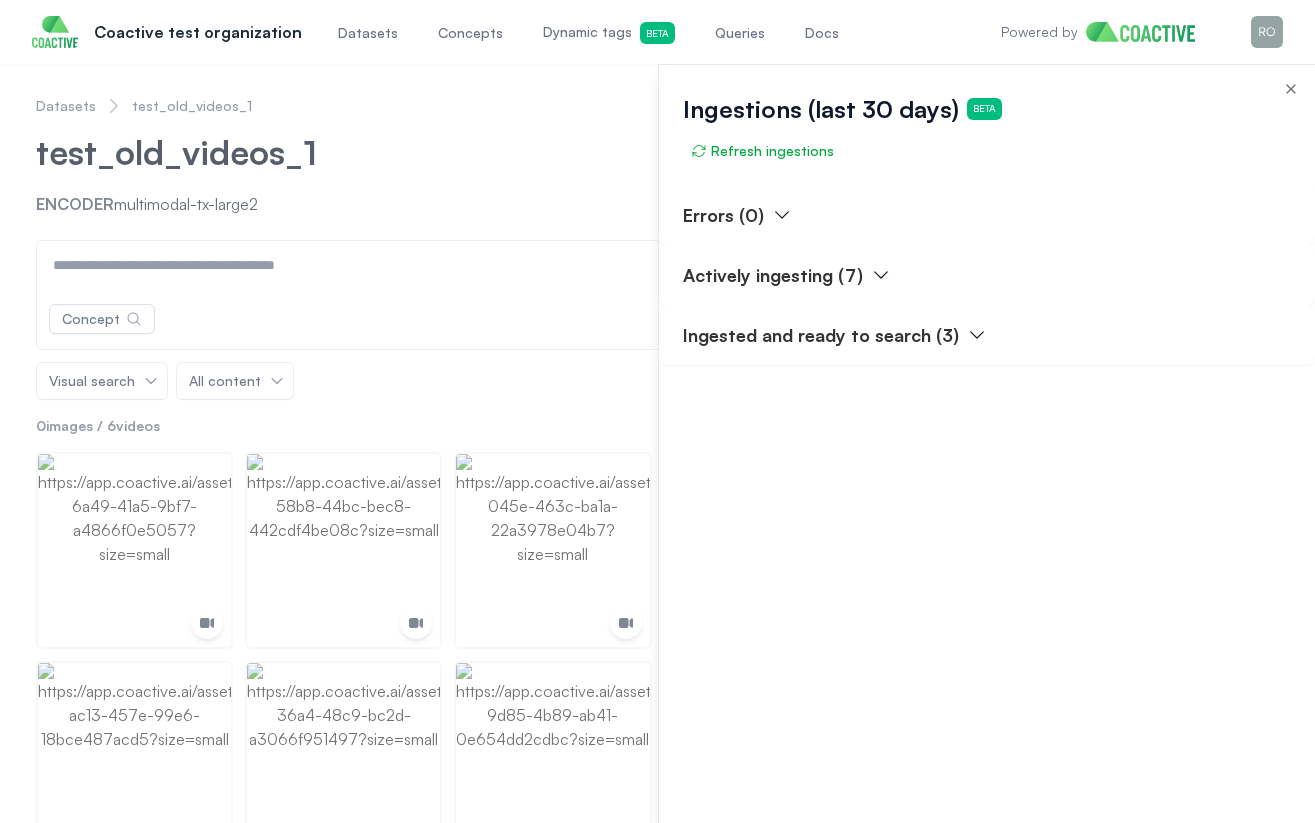click at bounding box center [657, 443] 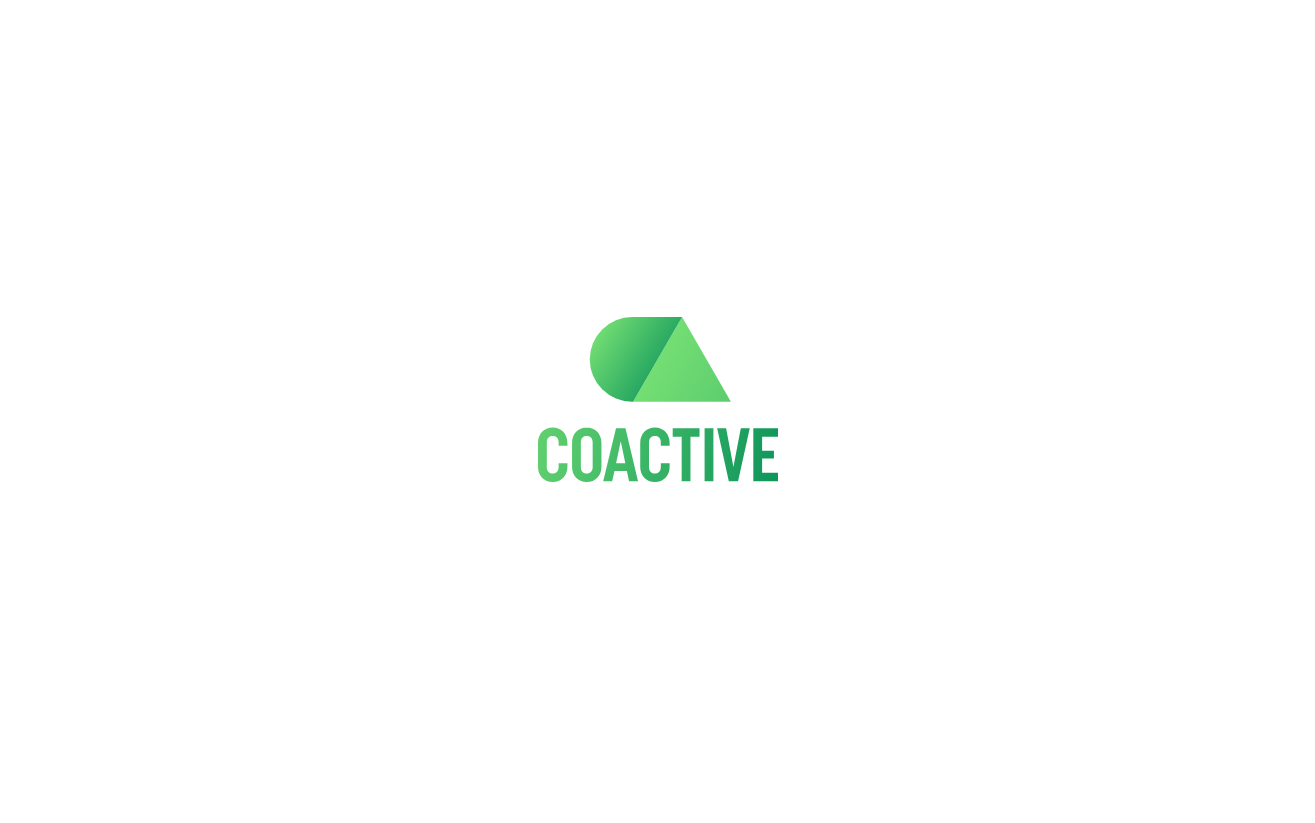 scroll, scrollTop: 0, scrollLeft: 0, axis: both 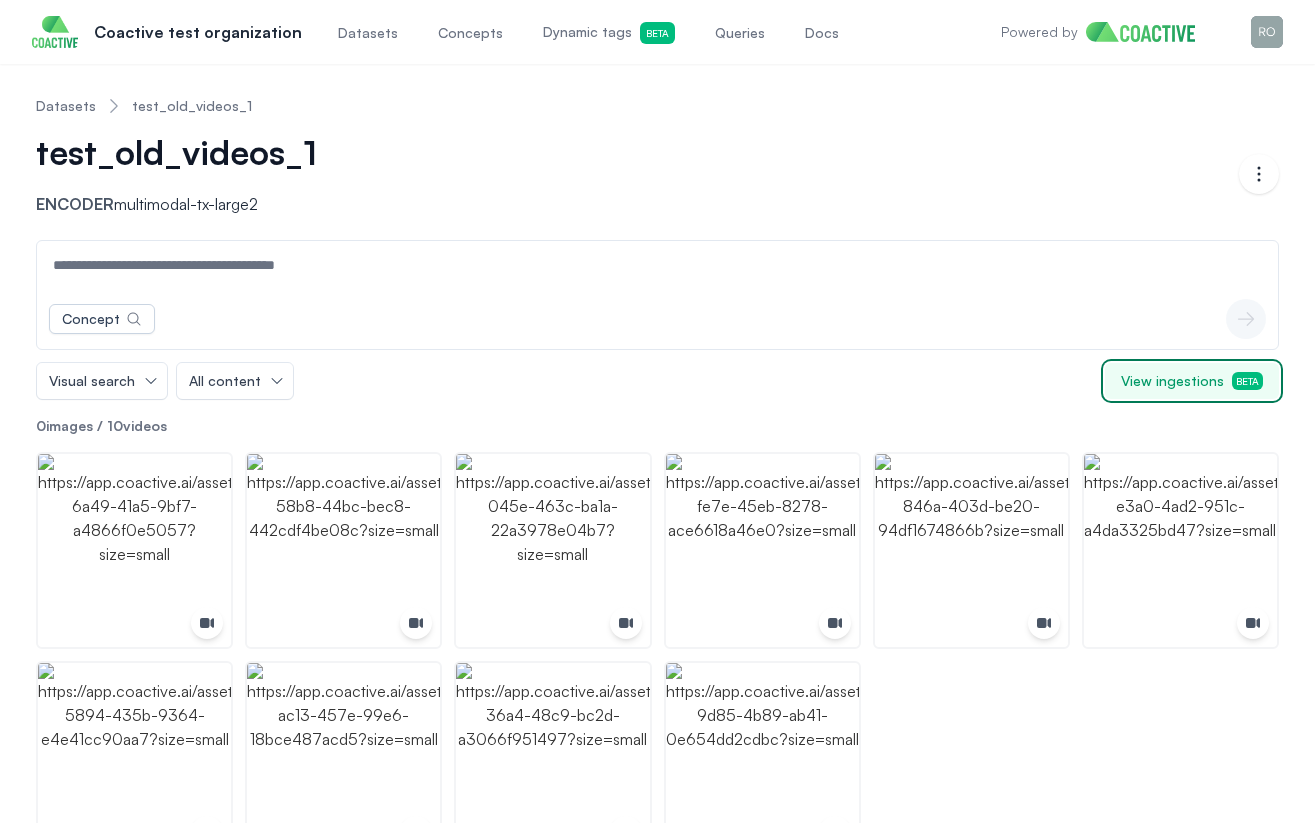click on "View ingestions Beta" at bounding box center (1192, 381) 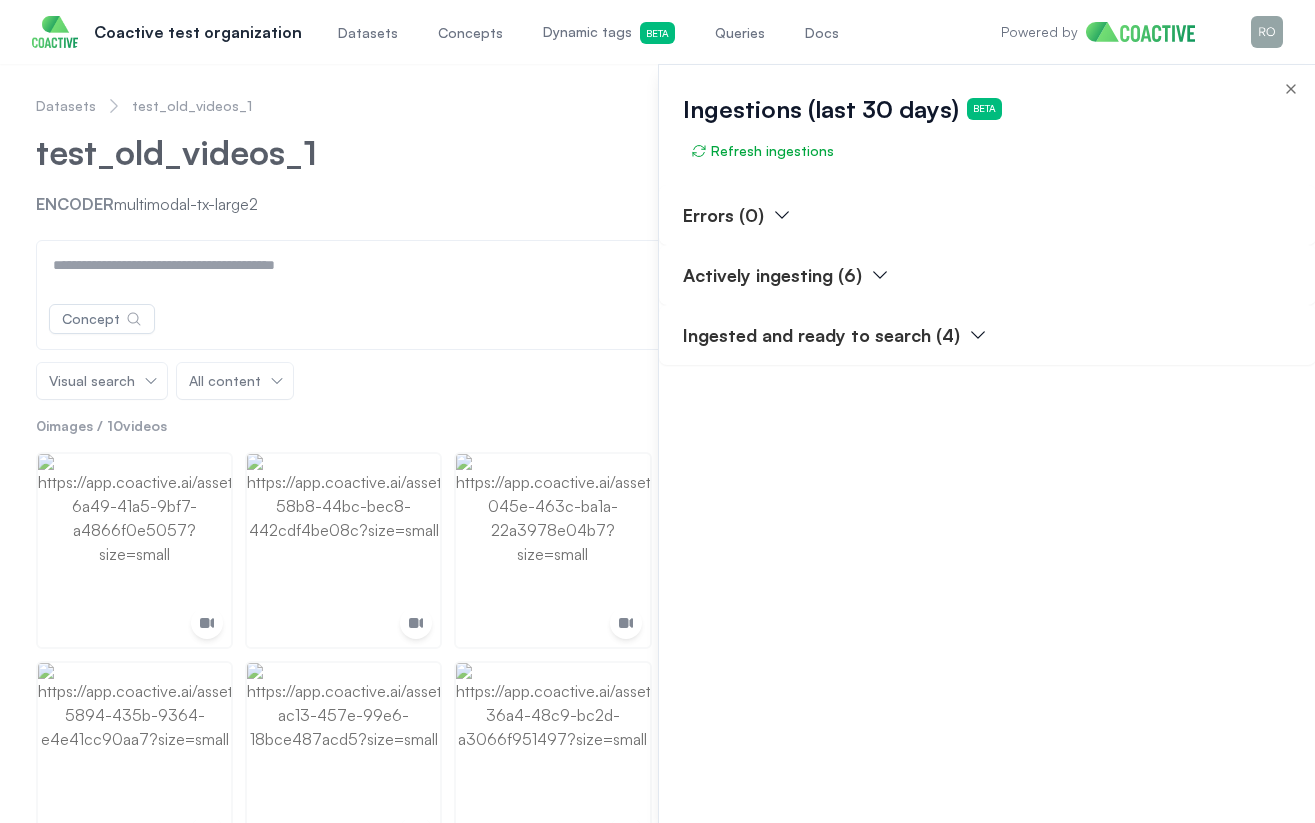 type 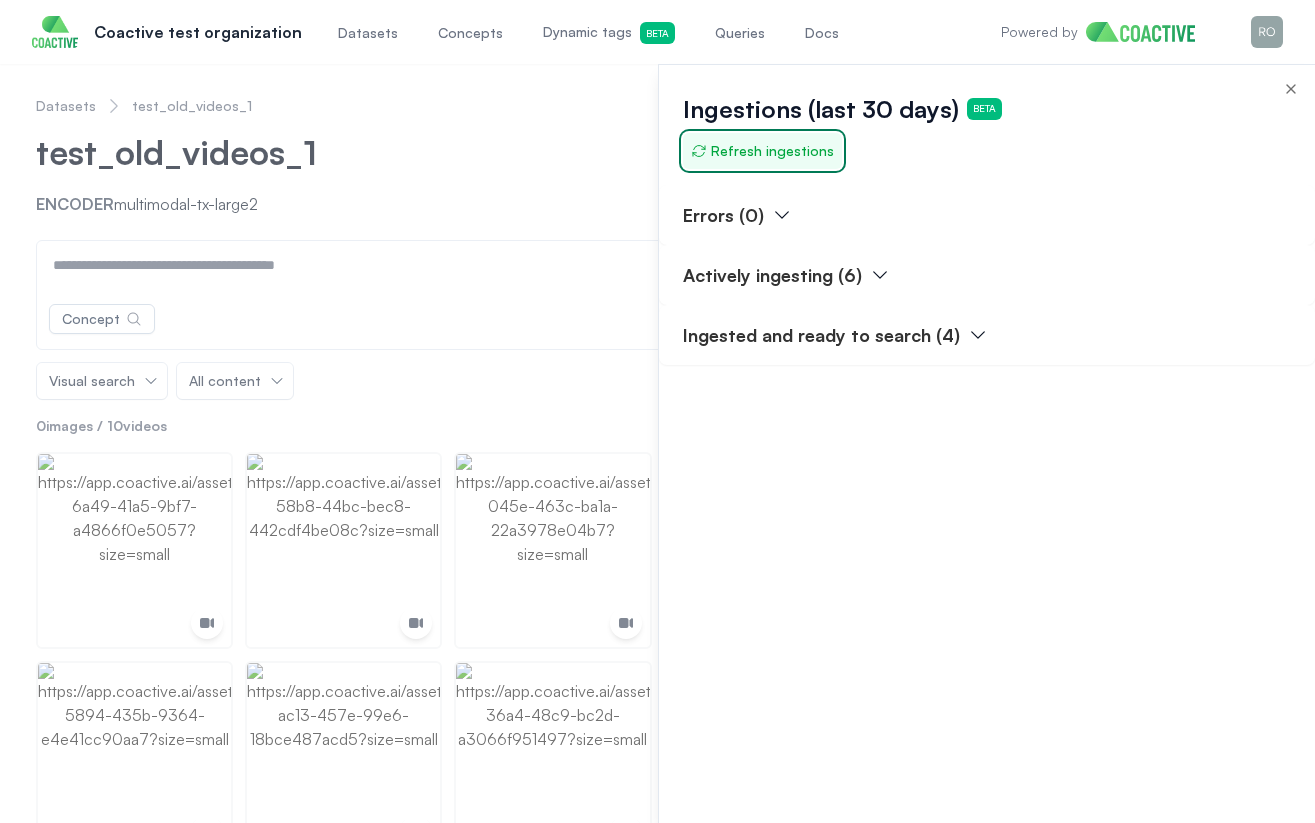 click on "Refresh ingestions" at bounding box center (762, 151) 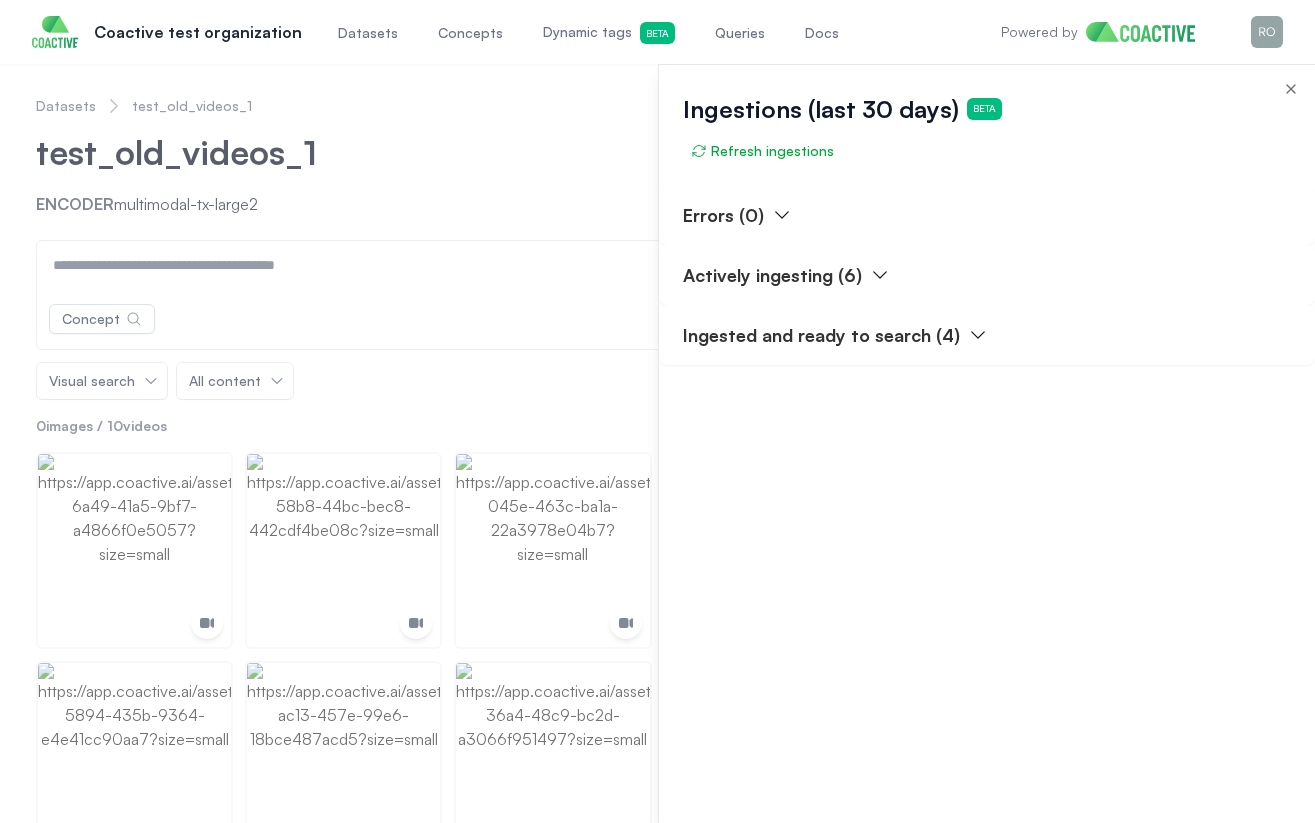 click on "Actively ingesting (6)" at bounding box center (772, 275) 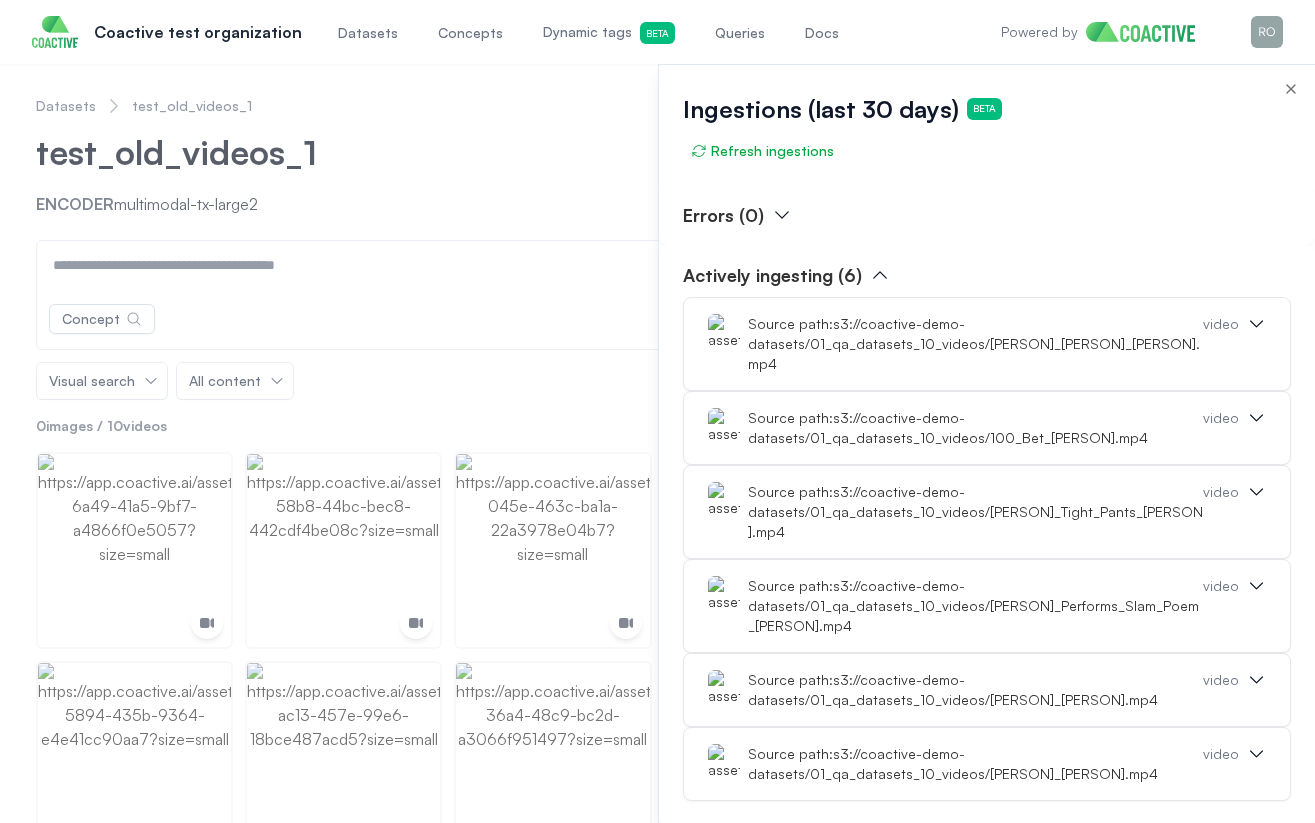 scroll, scrollTop: 62, scrollLeft: 0, axis: vertical 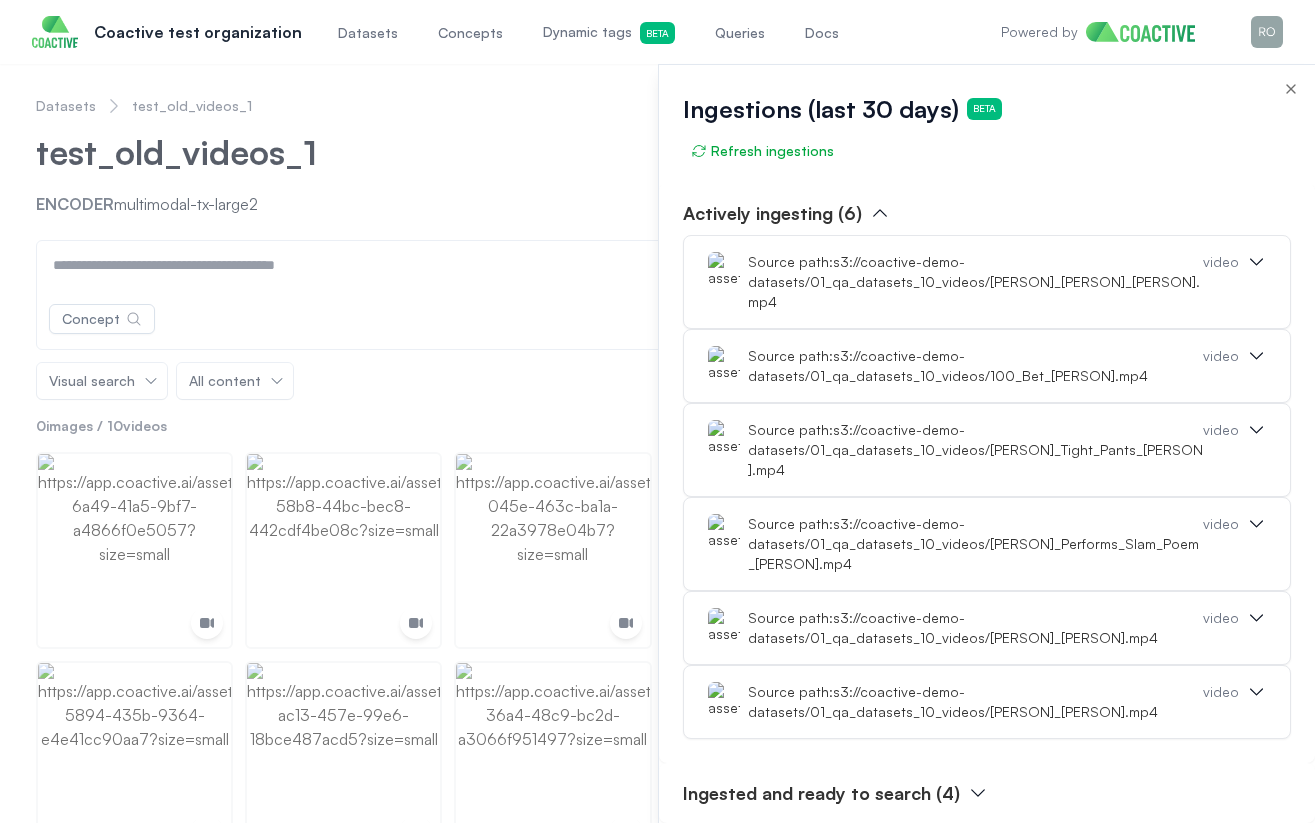 click on "Actively ingesting (6)" at bounding box center (772, 213) 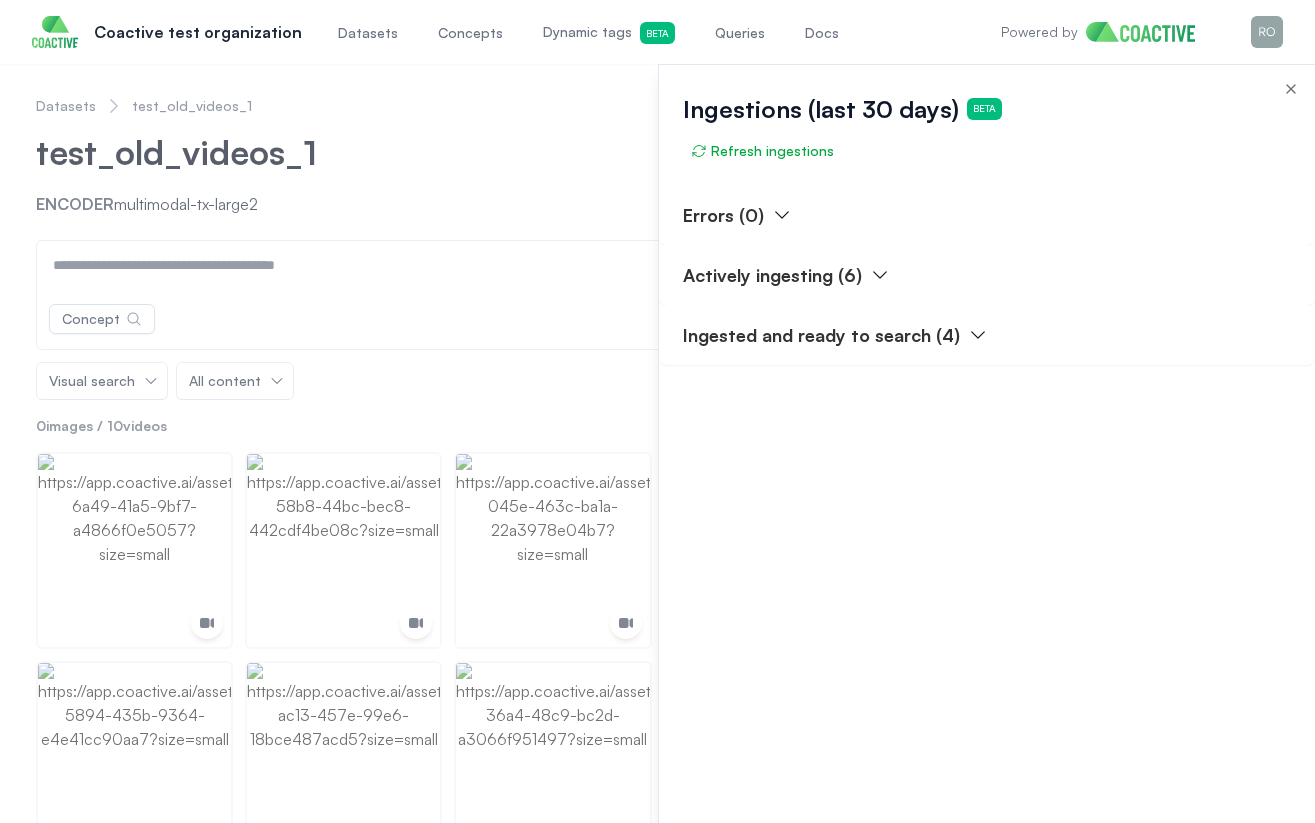 scroll, scrollTop: 0, scrollLeft: 0, axis: both 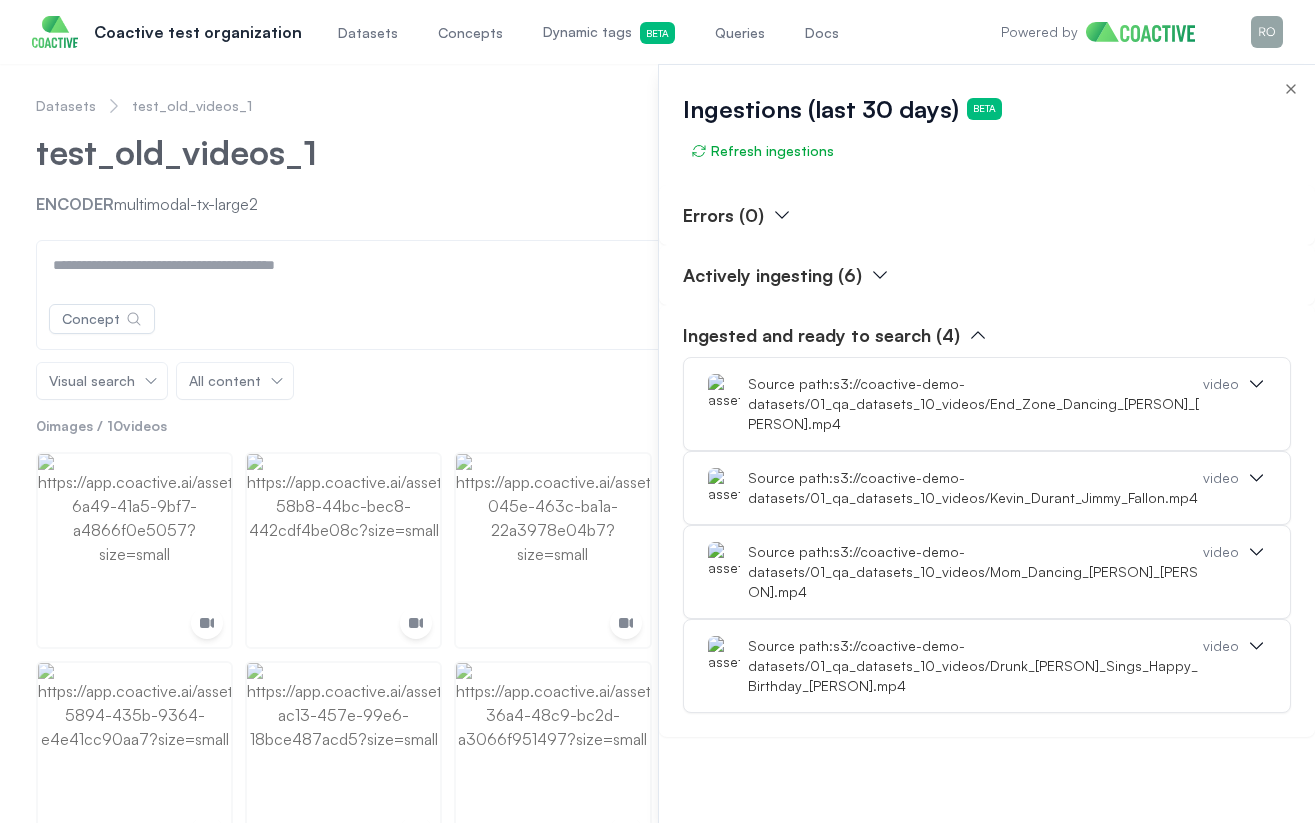 click on "Ingested and ready to search (4)" at bounding box center [821, 335] 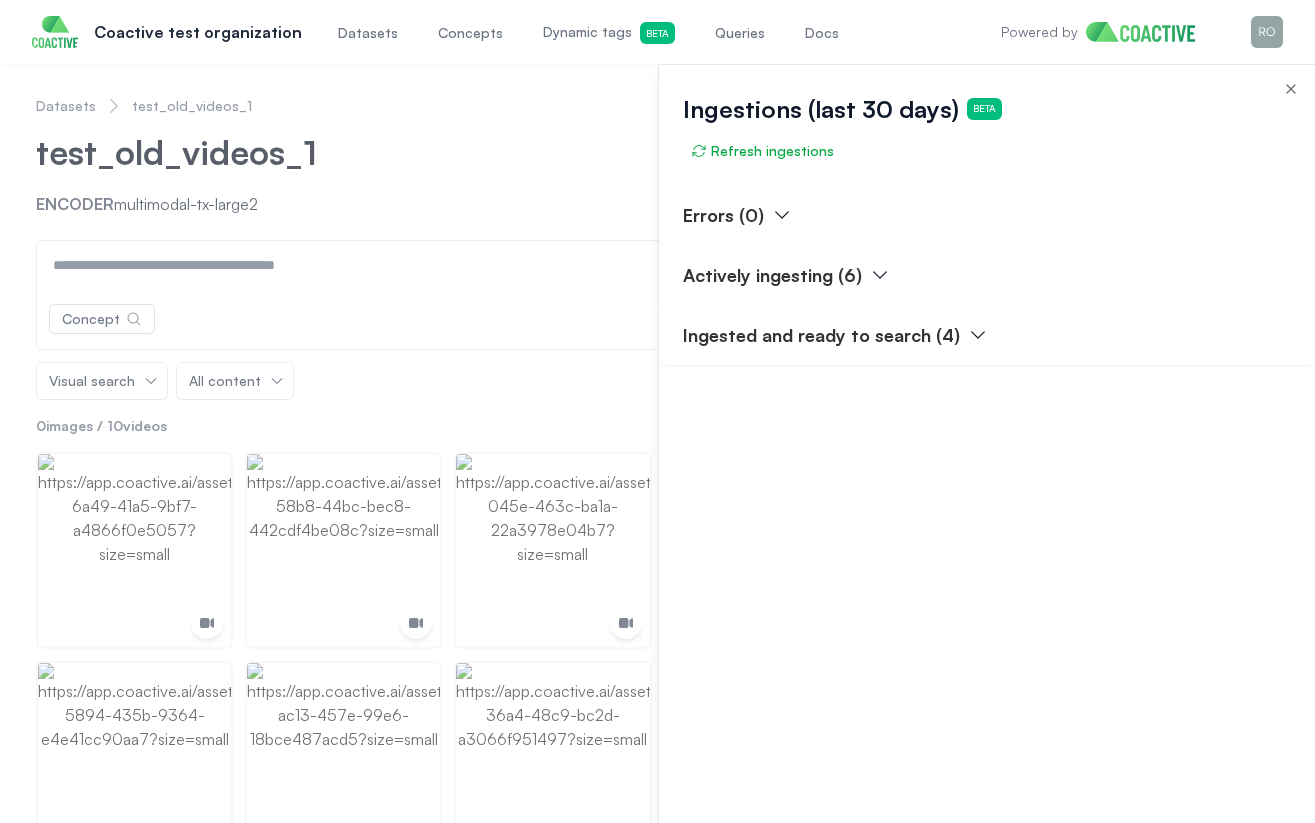 click at bounding box center (657, 443) 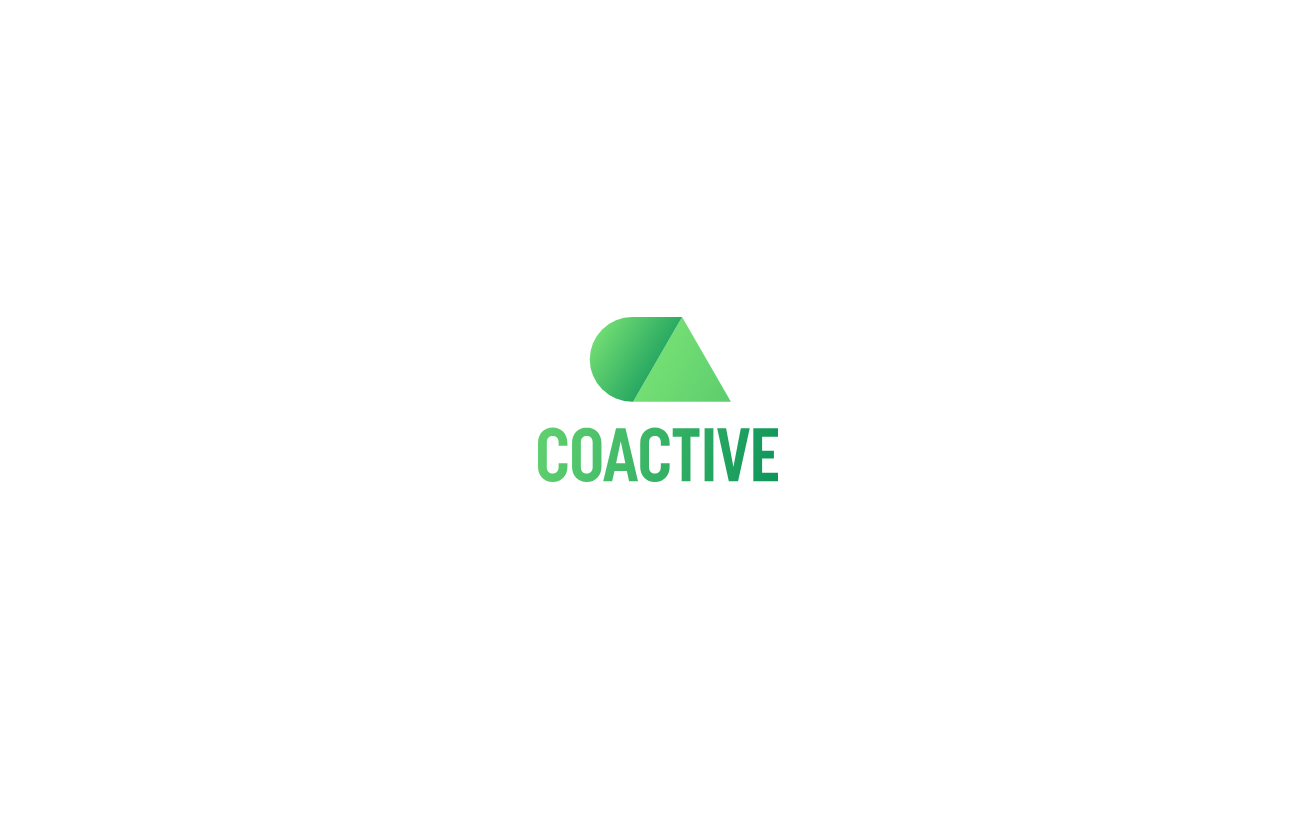 scroll, scrollTop: 0, scrollLeft: 0, axis: both 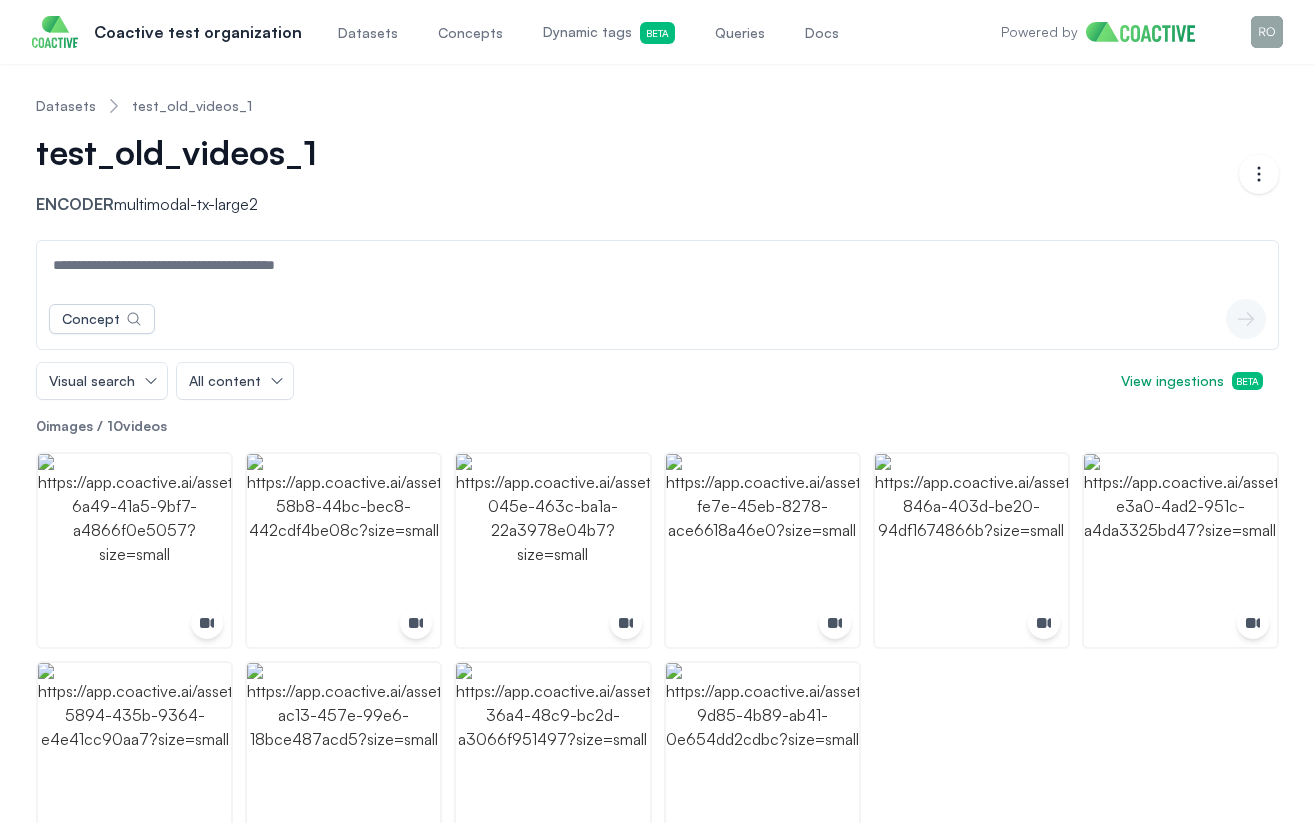 click on "test_old_videos_1 Encoder  multimodal-tx-large2" at bounding box center [637, 174] 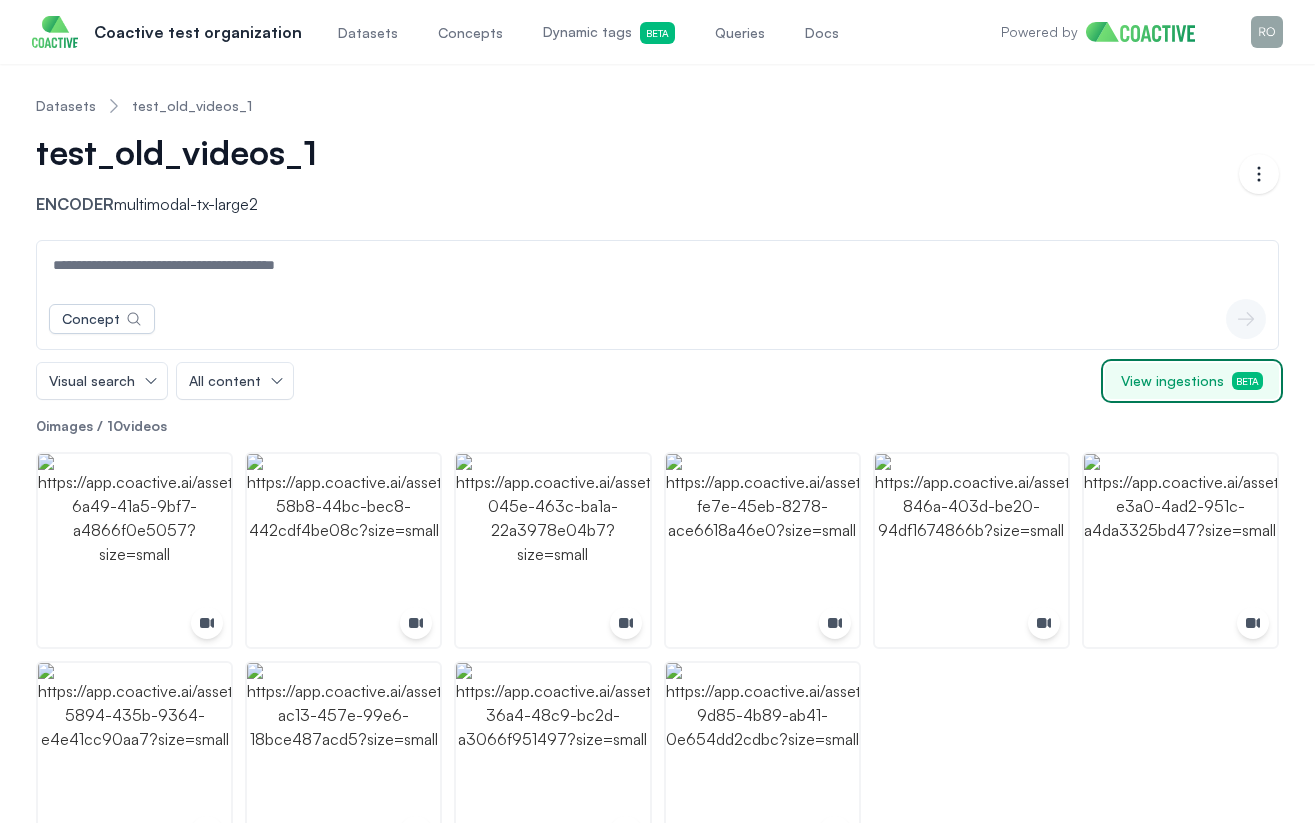 click on "View ingestions Beta" at bounding box center (1192, 381) 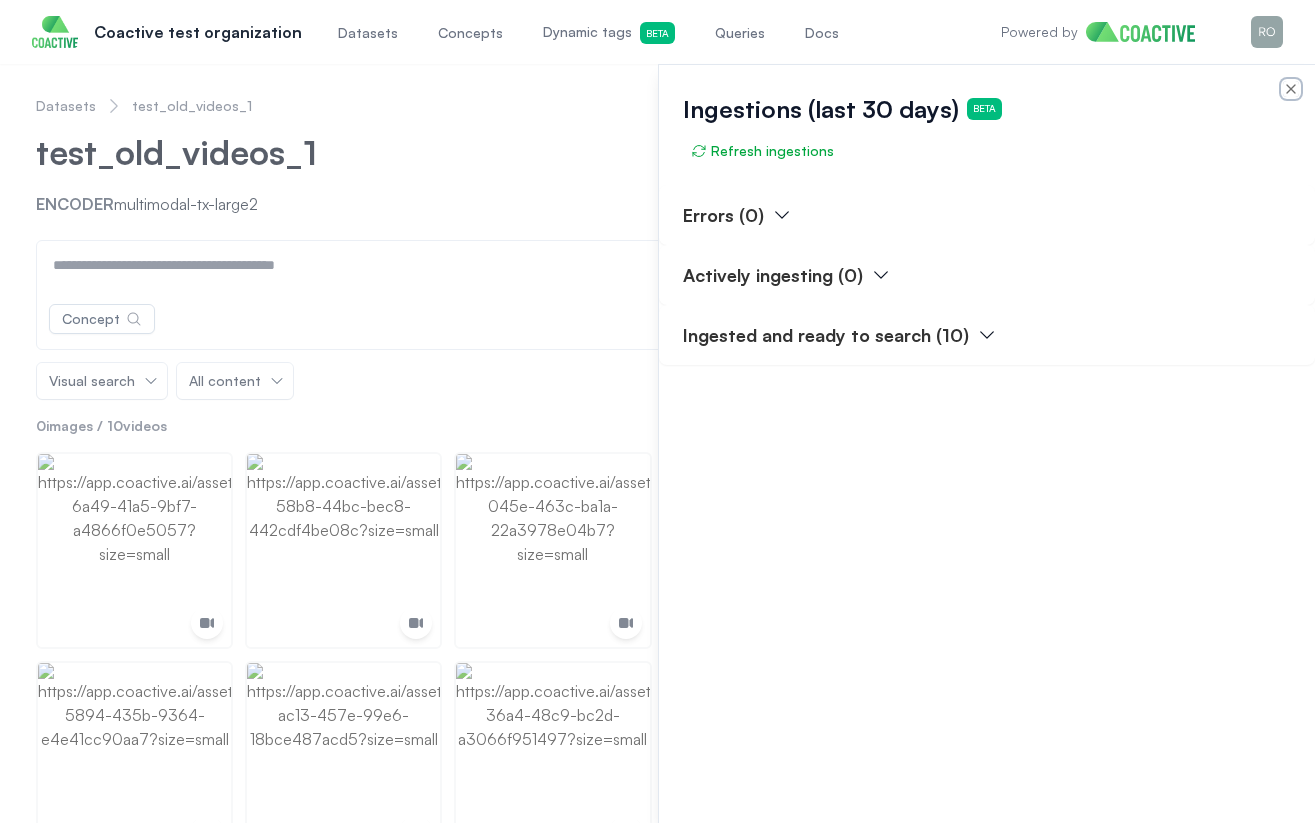 click 